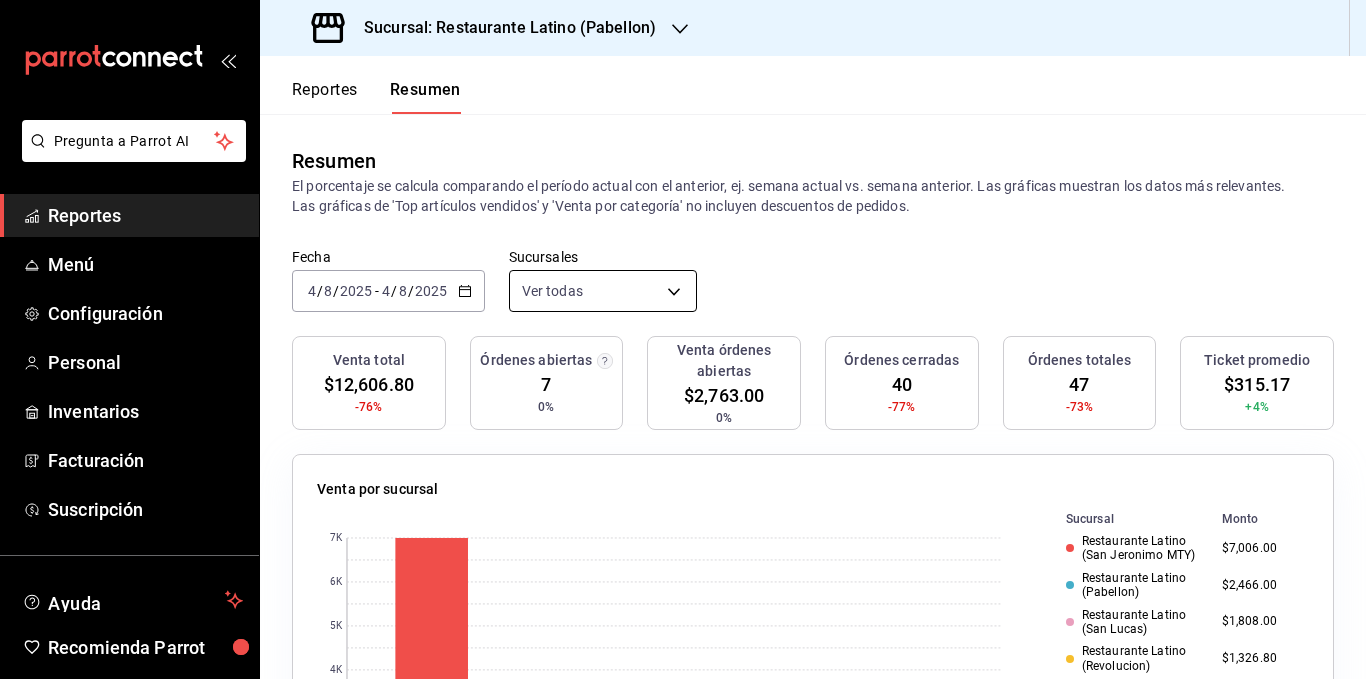 scroll, scrollTop: 0, scrollLeft: 0, axis: both 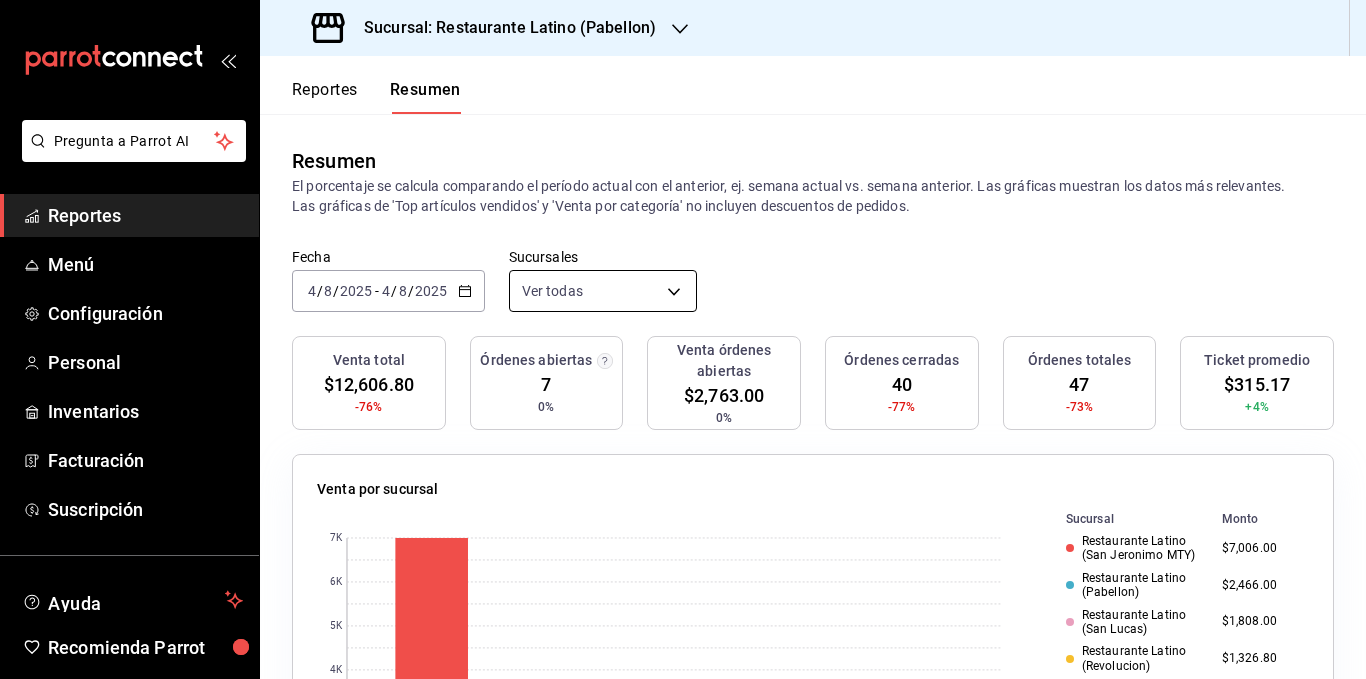 click on "Pregunta a Parrot AI Reportes   Menú   Configuración   Personal   Inventarios   Facturación   Suscripción   Ayuda Recomienda Parrot   [FIRST] [LAST]   Sugerir nueva función   Sucursal: Restaurante Latino (Pabellon) Reportes Resumen Resumen El porcentaje se calcula comparando el período actual con el anterior, ej. semana actual vs. semana anterior. Las gráficas muestran los datos más relevantes.  Las gráficas de 'Top artículos vendidos' y 'Venta por categoría' no incluyen descuentos de pedidos. Fecha [DATE] [DATE] - [DATE] [DATE] Sucursales Ver todas [object Object],[object Object],[object Object],[object Object],[object Object] Venta total $12,606.80 -76% Órdenes abiertas 7 0% Venta órdenes abiertas $2,763.00 0% Órdenes cerradas 40 -77% Órdenes totales 47 -73% Ticket promedio $315.17 +4% Venta por sucursal 0 1K 2K 3K 4K 5K 6K 7K Sucursal Monto Restaurante Latino (San Jeronimo MTY) $7,006.00 Restaurante Latino (Pabellon) $2,466.00 Restaurante Latino (San Lucas) $1,808.00 0" at bounding box center (683, 339) 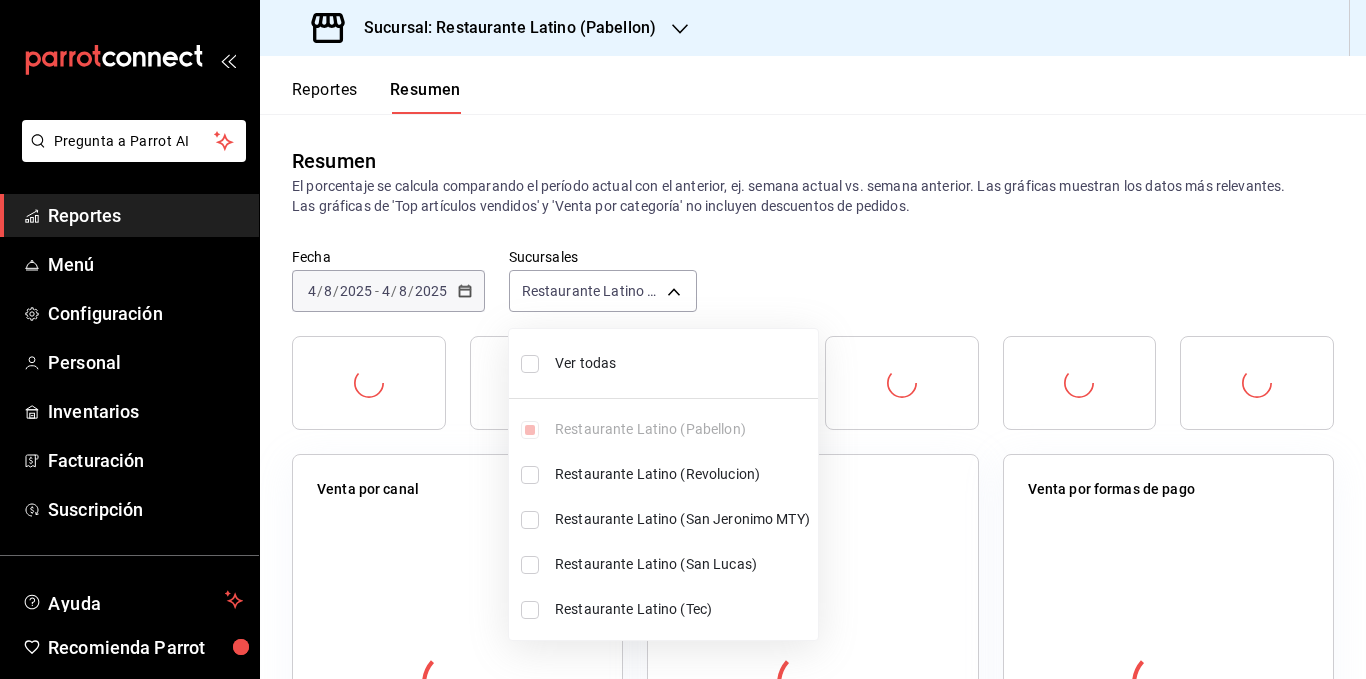 click on "Ver todas" at bounding box center [682, 363] 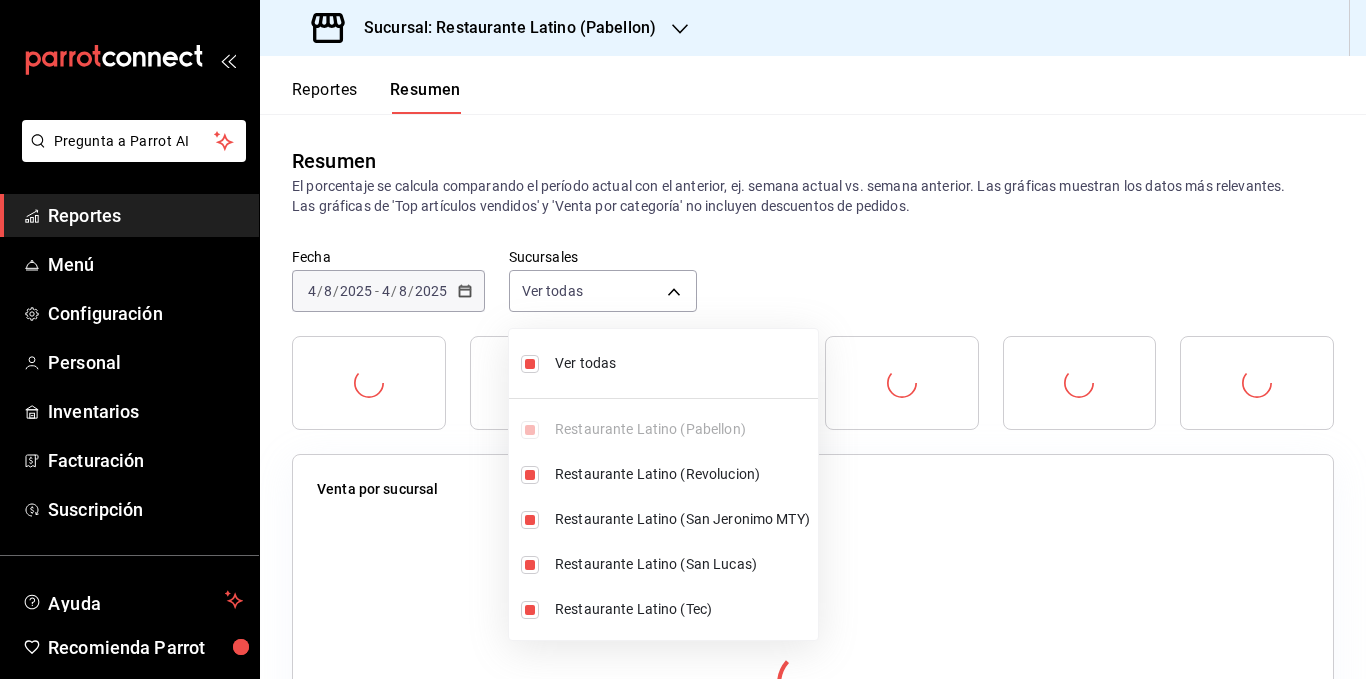 type on "[object Object],[object Object],[object Object],[object Object],[object Object]" 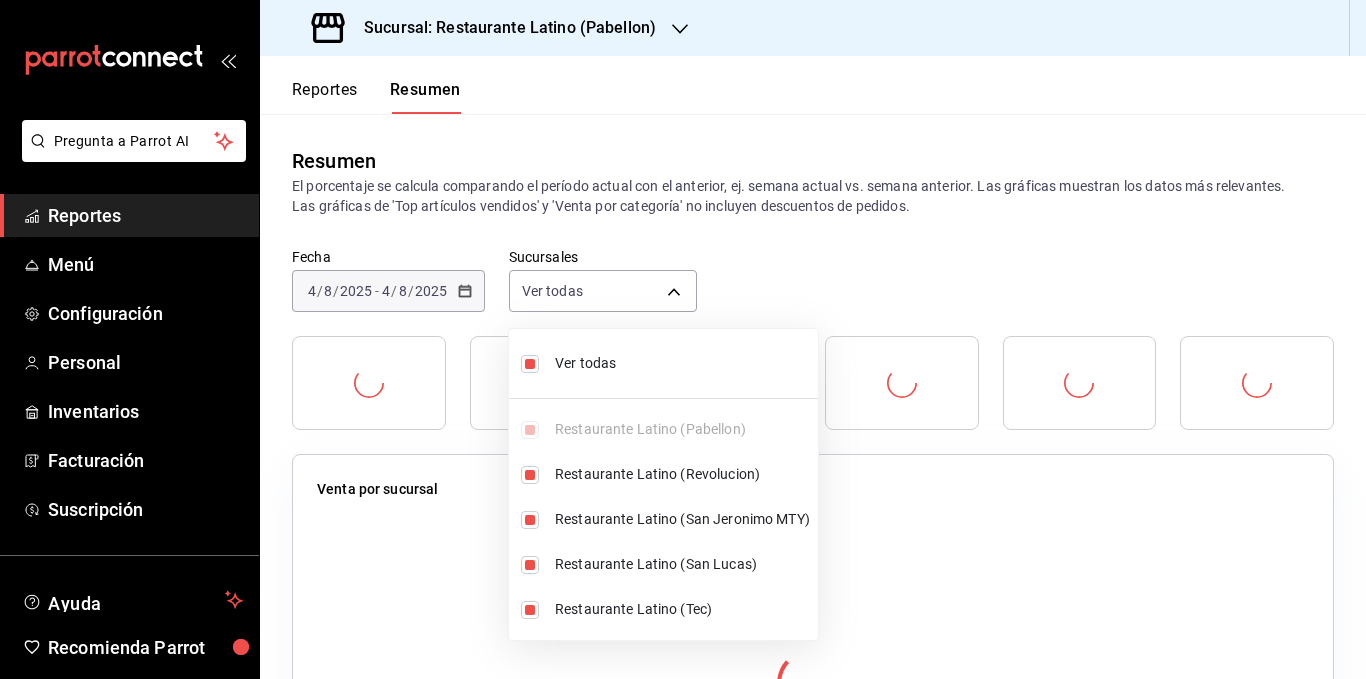 checkbox on "true" 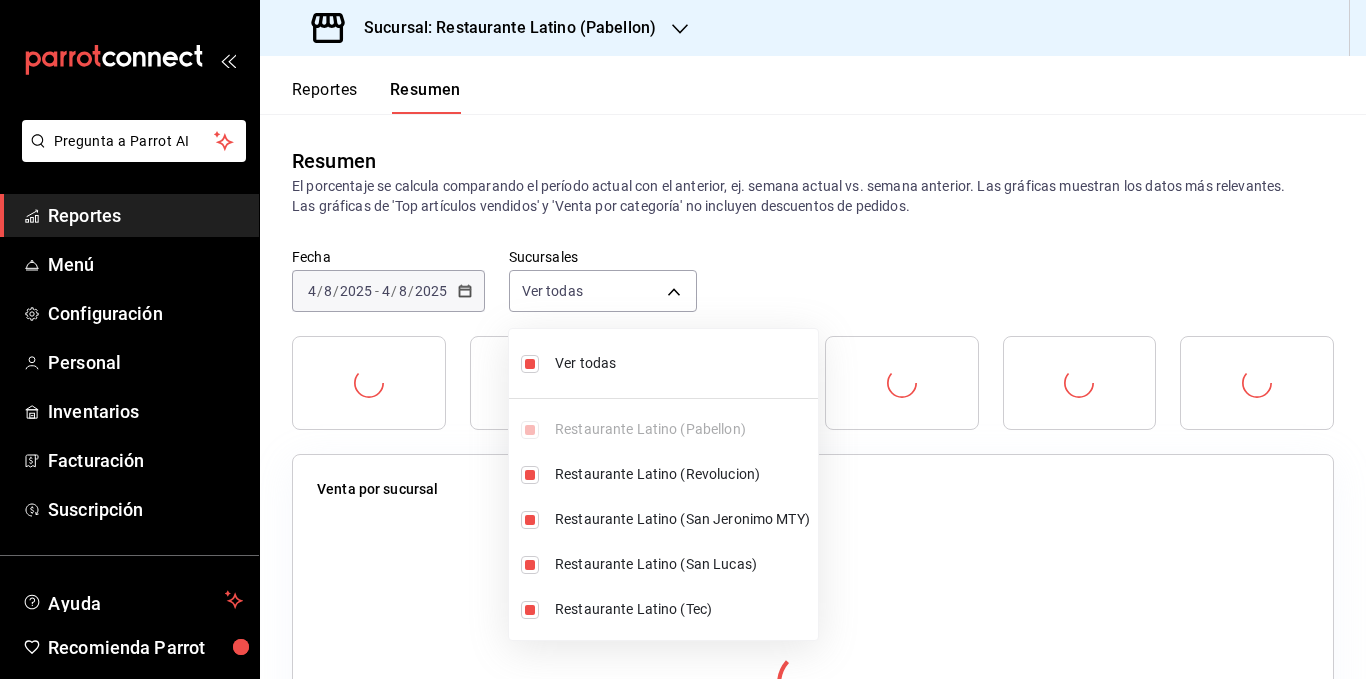 checkbox on "true" 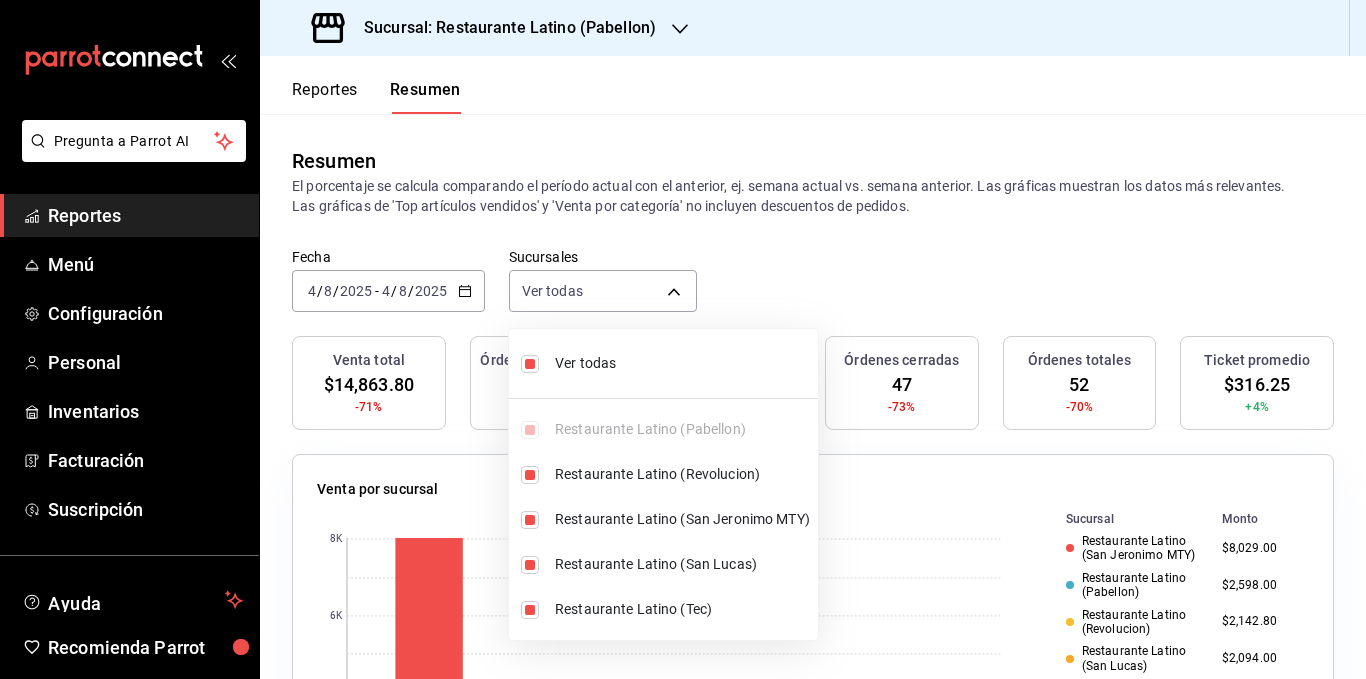 click at bounding box center (683, 339) 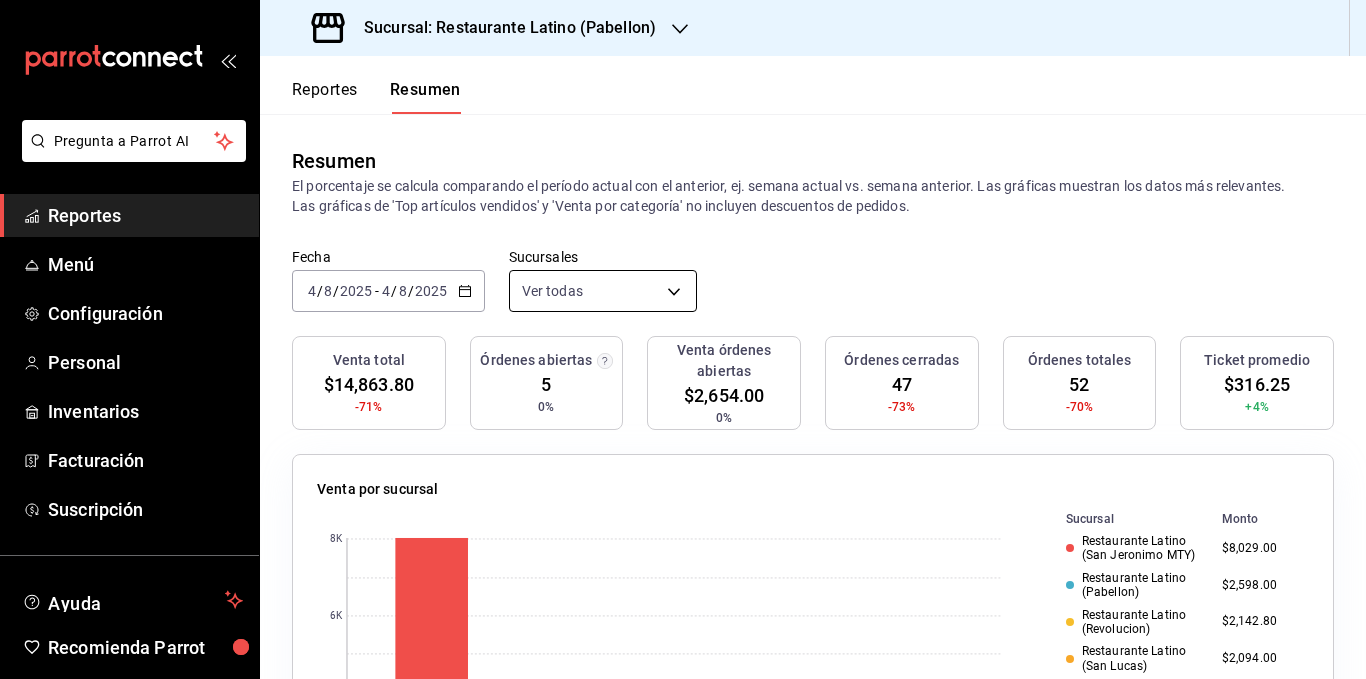 click on "Pregunta a Parrot AI Reportes   Menú   Configuración   Personal   Inventarios   Facturación   Suscripción   Ayuda Recomienda Parrot   [FIRST] [LAST]   Sugerir nueva función   Sucursal: Restaurante Latino (Pabellon) Reportes Resumen Resumen El porcentaje se calcula comparando el período actual con el anterior, ej. semana actual vs. semana anterior. Las gráficas muestran los datos más relevantes.  Las gráficas de 'Top artículos vendidos' y 'Venta por categoría' no incluyen descuentos de pedidos. Fecha [DATE] [DATE] - [DATE] [DATE] Sucursales Ver todas [object Object],[object Object],[object Object],[object Object],[object Object] Venta total $14,863.80 -71% Órdenes abiertas 5 0% Venta órdenes abiertas $2,654.00 0% Órdenes cerradas 47 -73% Órdenes totales 52 -70% Ticket promedio $316.25 +4% Venta por sucursal 0 2K 4K 6K 8K Sucursal Monto Restaurante Latino (San Jeronimo MTY) $8,029.00 Restaurante Latino (Pabellon) $2,598.00 Restaurante Latino (Revolucion) $2,142.80 $2,094.00" at bounding box center [683, 339] 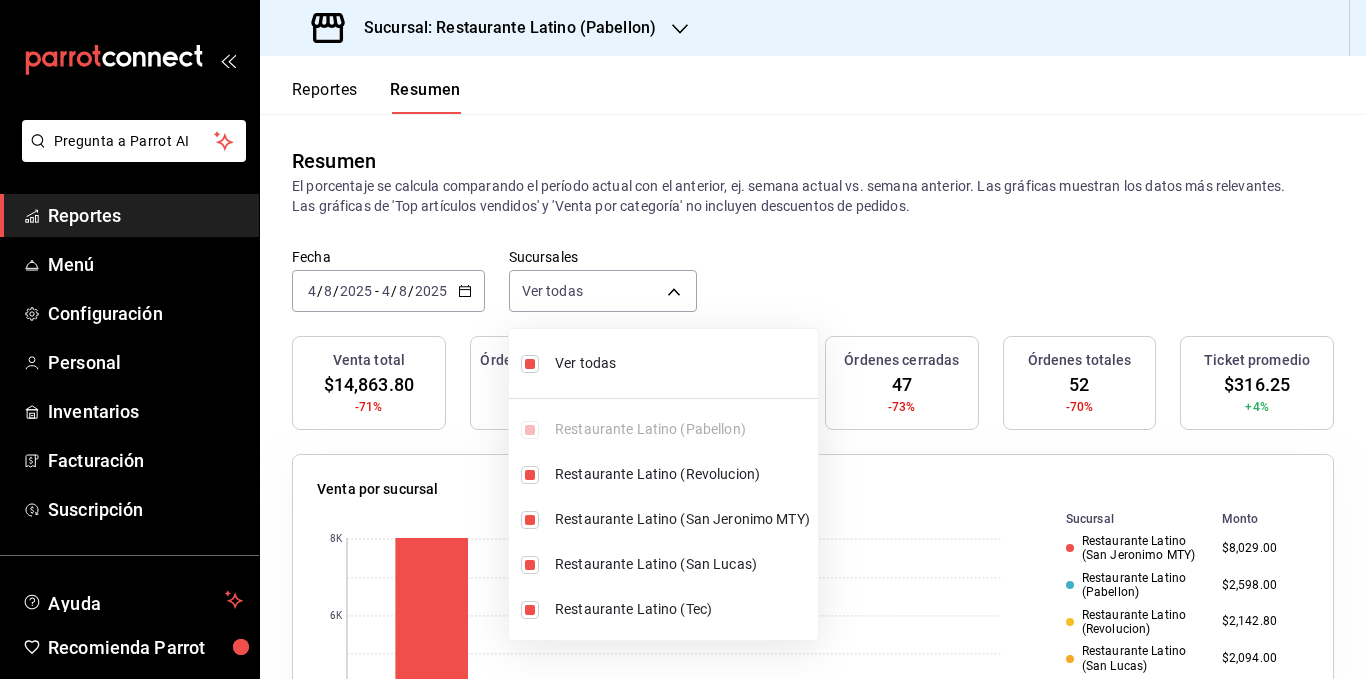 click on "Ver todas" at bounding box center [682, 363] 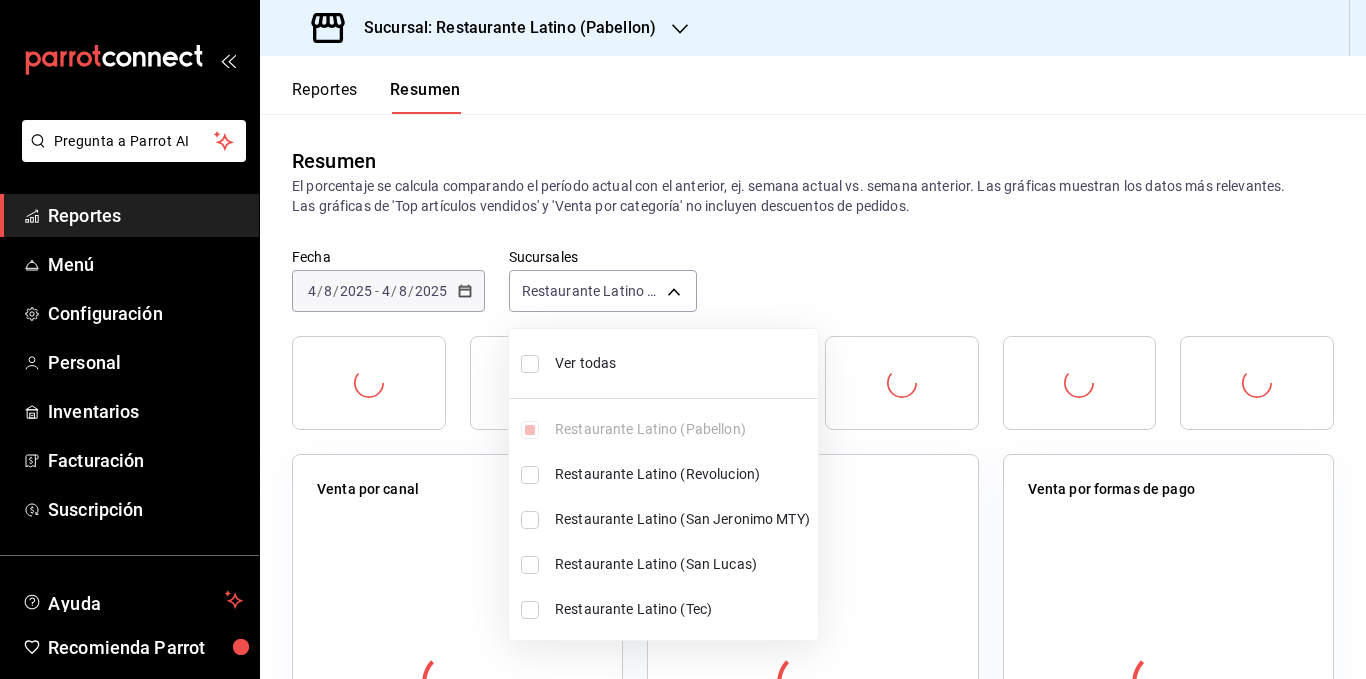 click on "Ver todas" at bounding box center (682, 363) 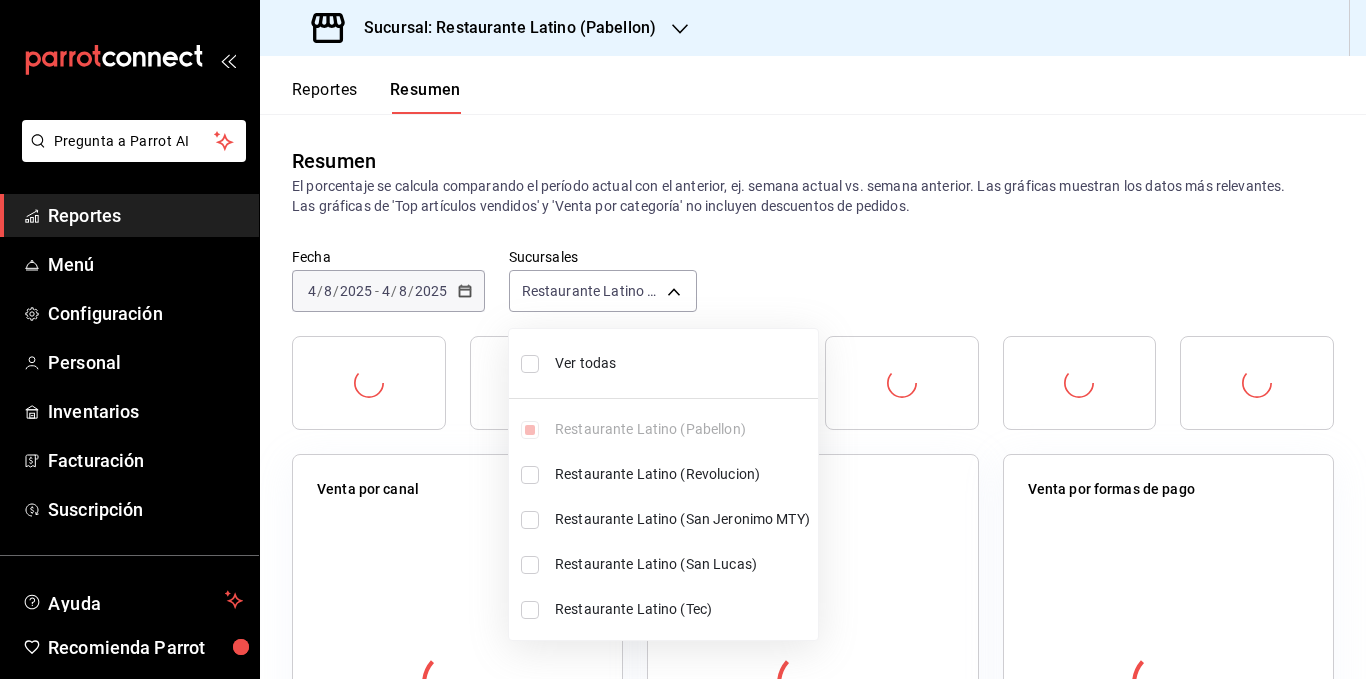 type on "[object Object],[object Object],[object Object],[object Object],[object Object]" 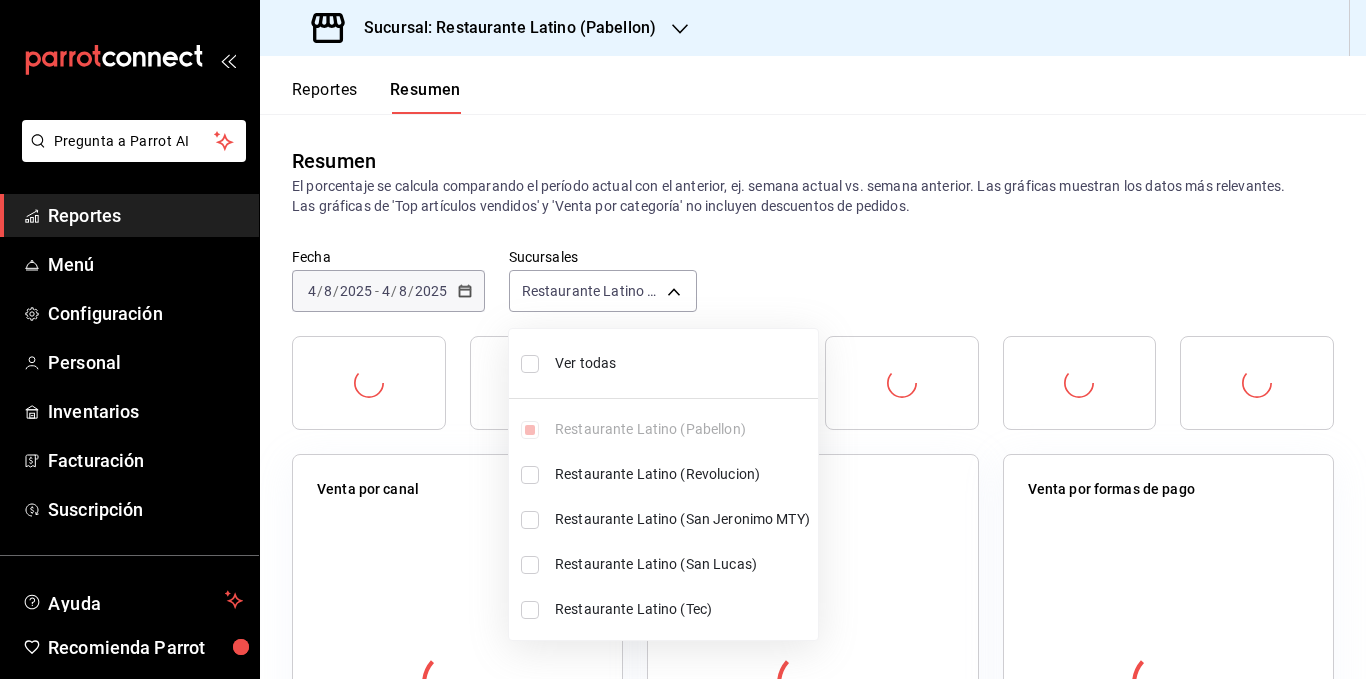 checkbox on "true" 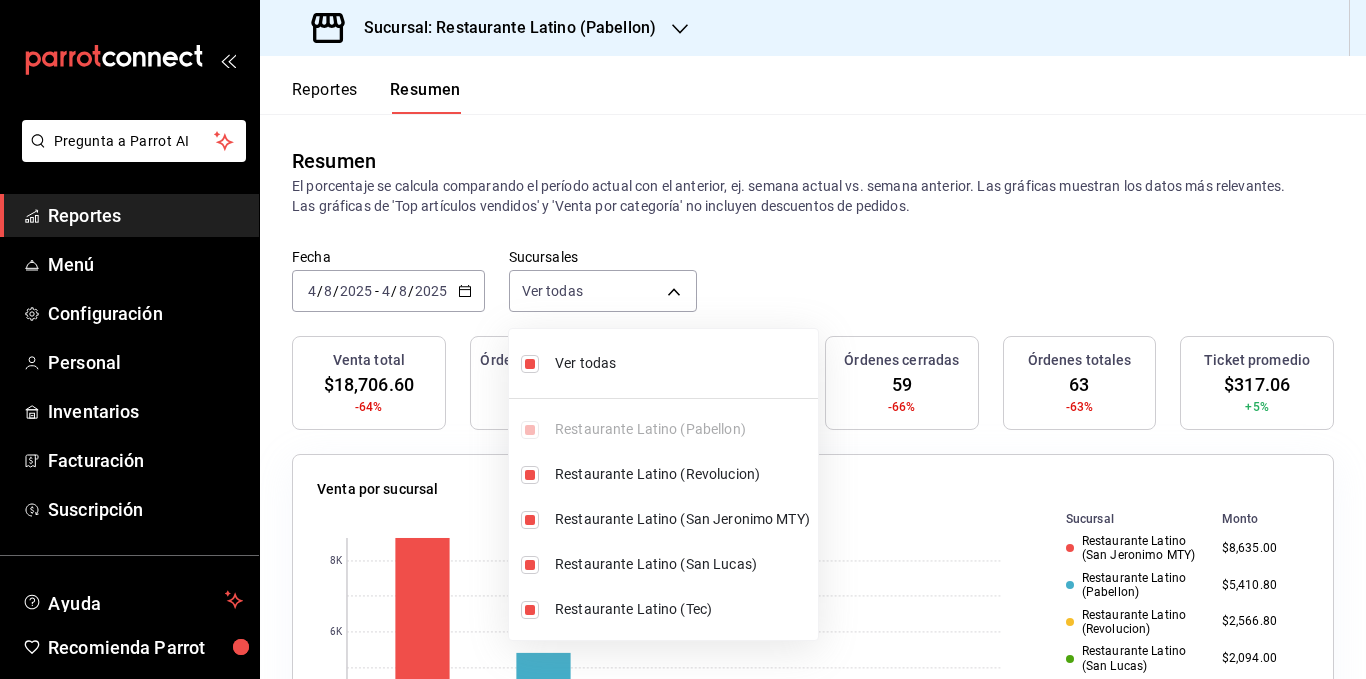 click at bounding box center (683, 339) 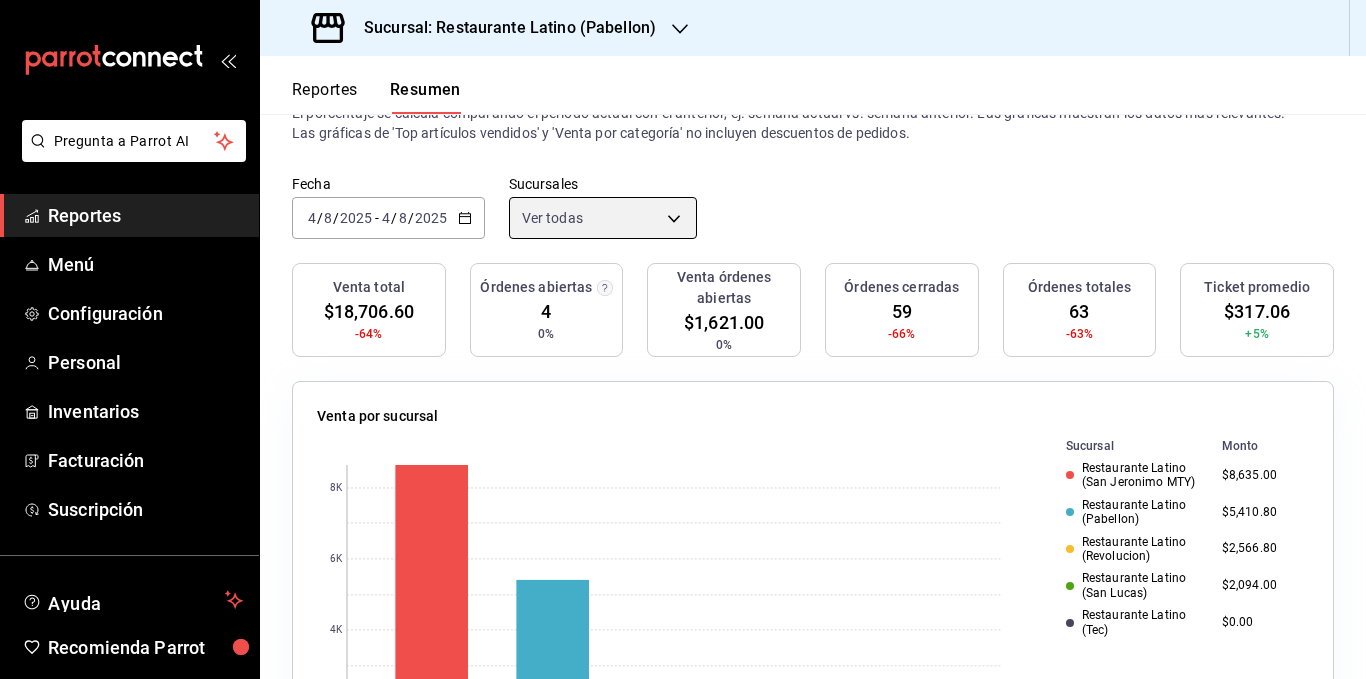 scroll, scrollTop: 0, scrollLeft: 0, axis: both 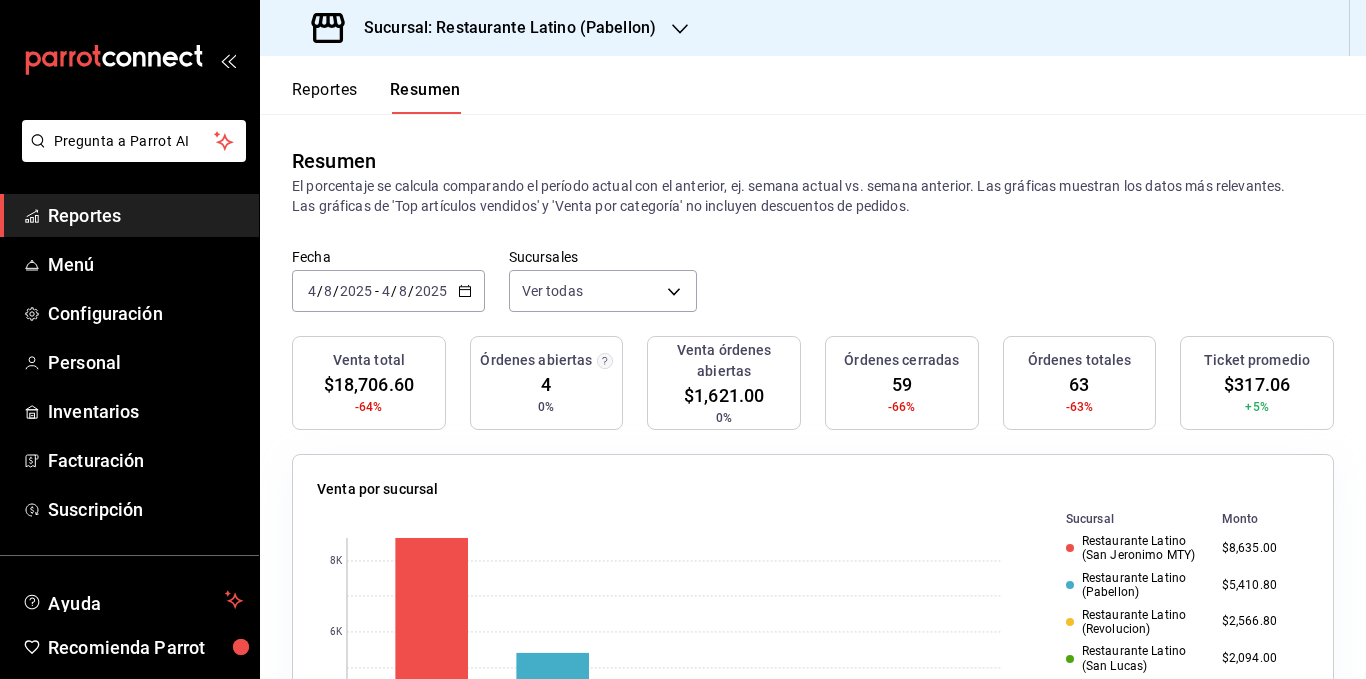 click on "Sucursal: Restaurante Latino (Pabellon)" at bounding box center [502, 28] 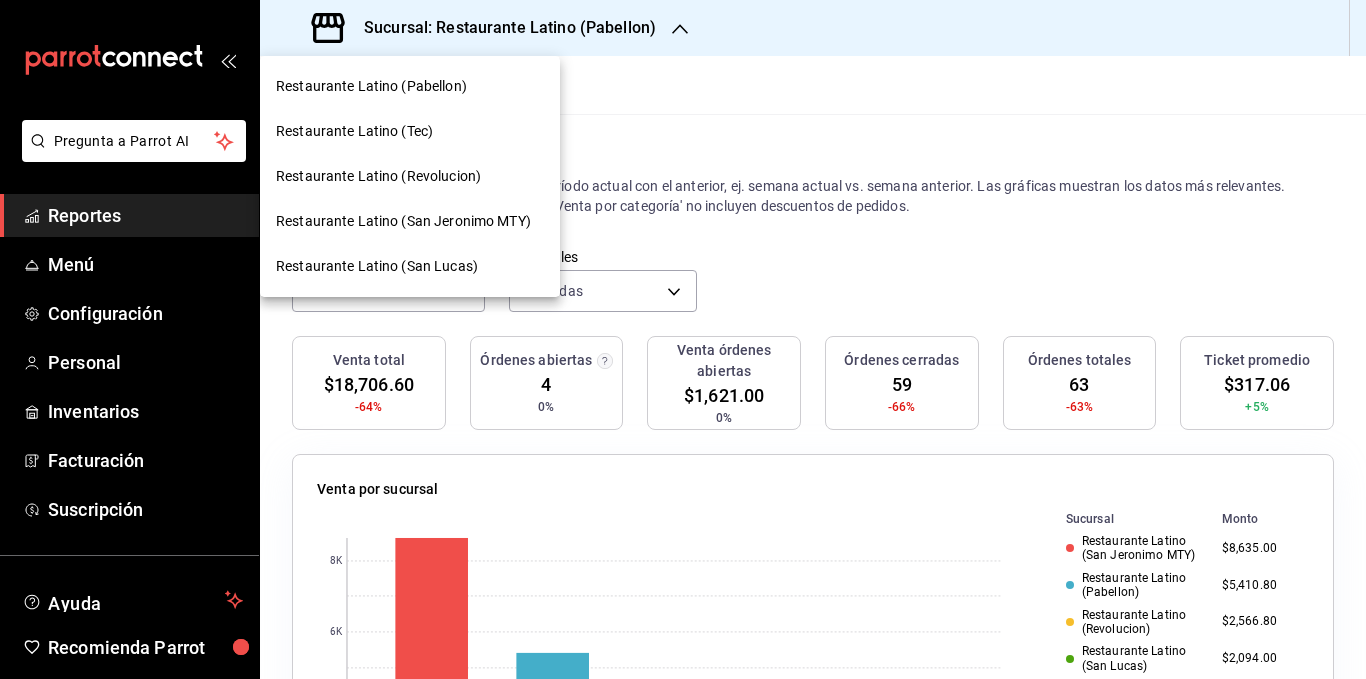 click on "Restaurante Latino (Revolucion)" at bounding box center (378, 176) 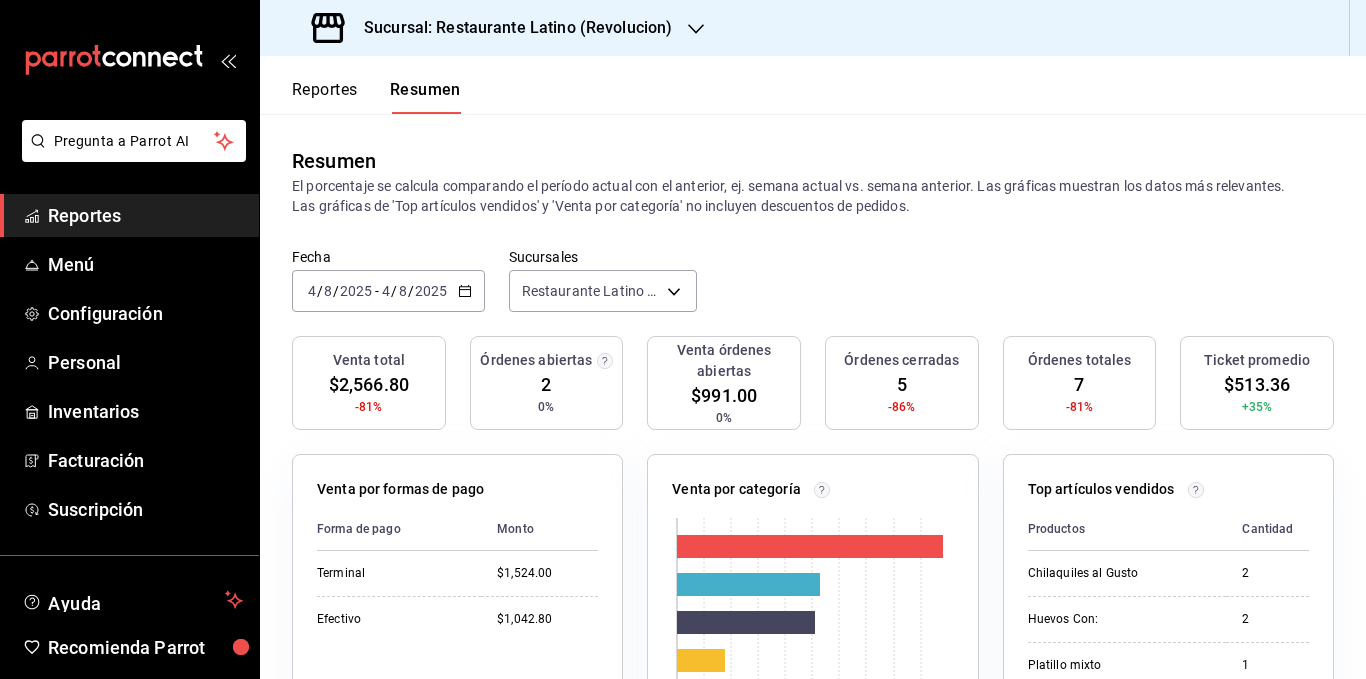 click on "El porcentaje se calcula comparando el período actual con el anterior, ej. semana actual vs. semana anterior. Las gráficas muestran los datos más relevantes.  Las gráficas de 'Top artículos vendidos' y 'Venta por categoría' no incluyen descuentos de pedidos." at bounding box center (813, 196) 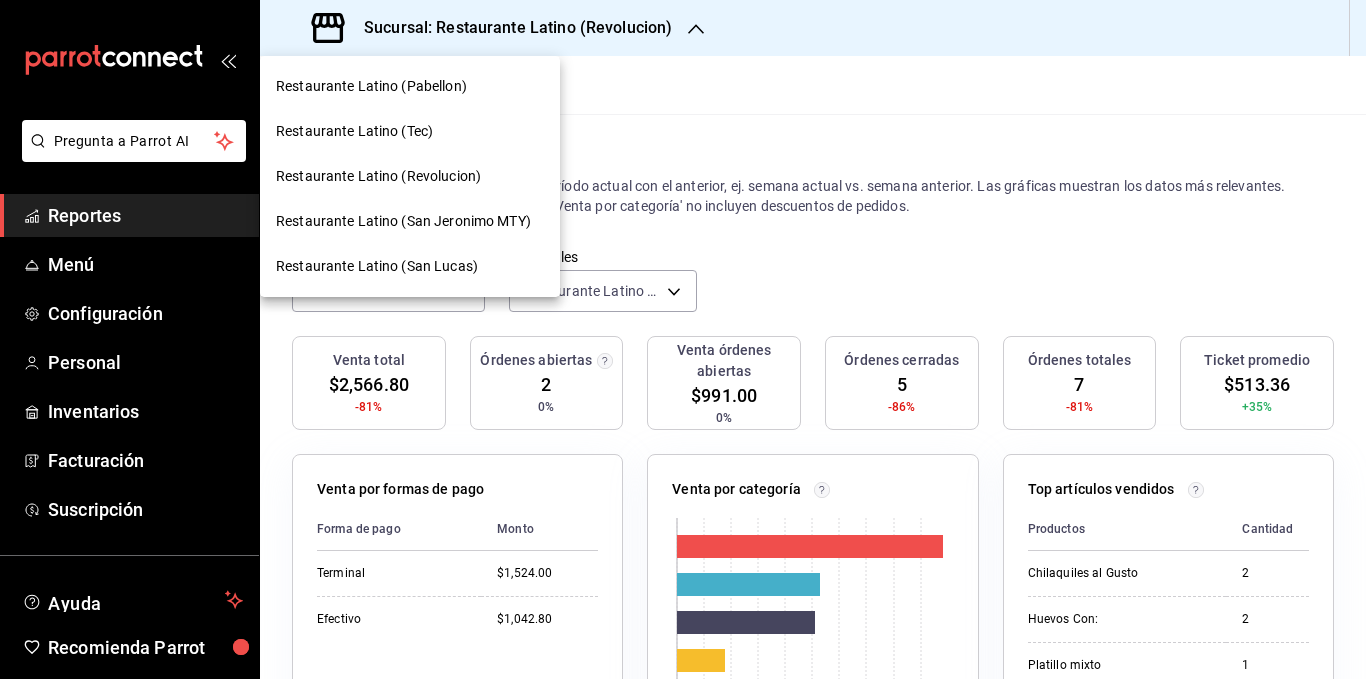click on "Restaurante Latino (Pabellon)" at bounding box center (371, 86) 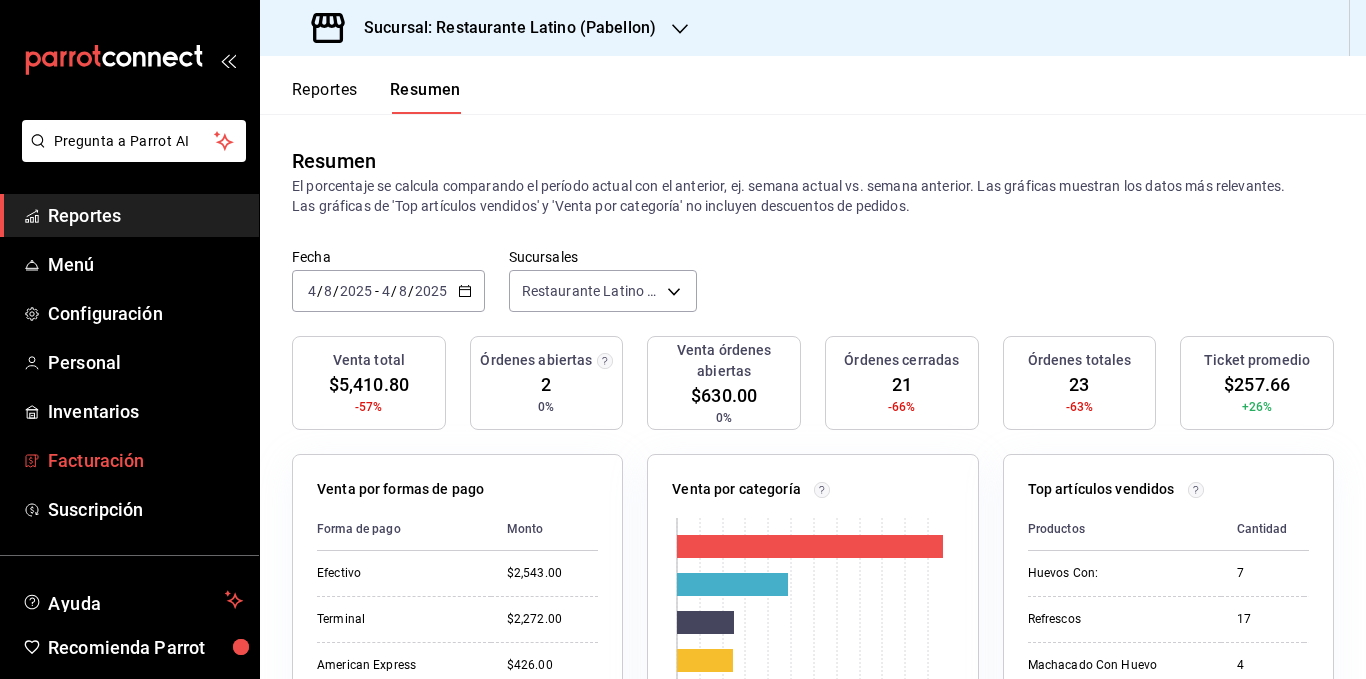 click on "Facturación" at bounding box center (145, 460) 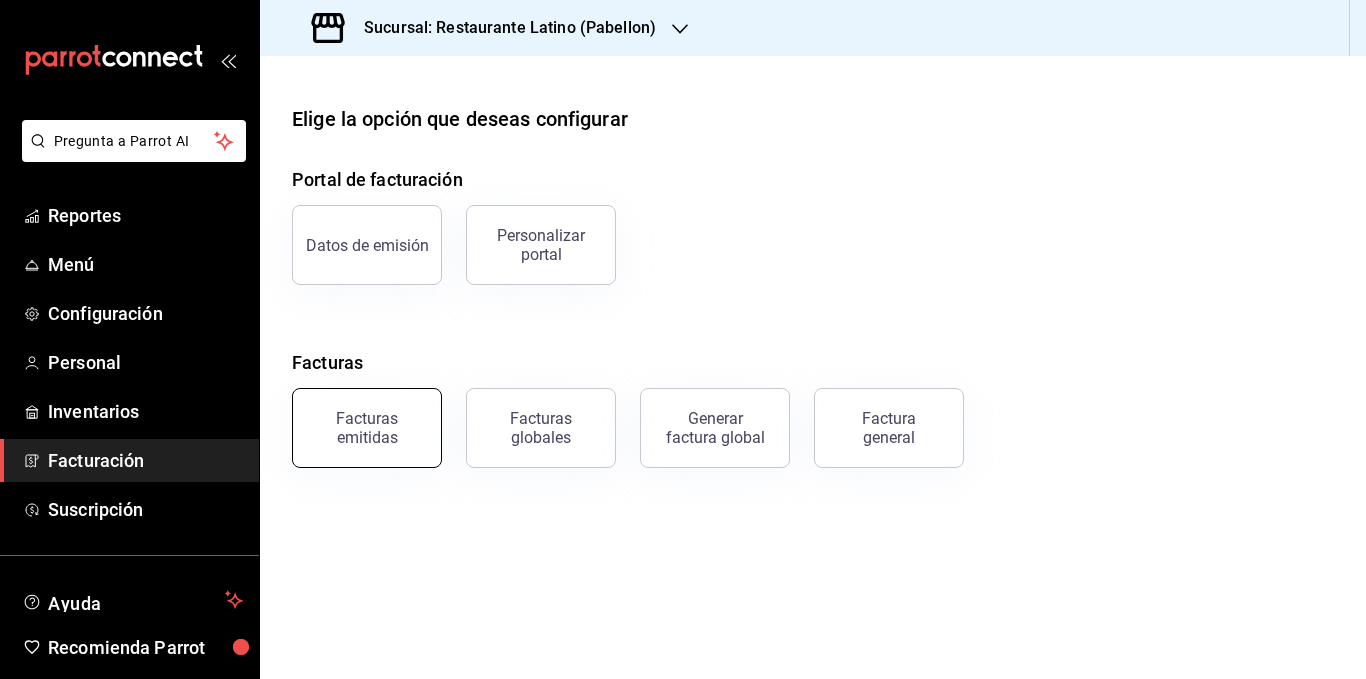 click on "Facturas emitidas" at bounding box center (367, 428) 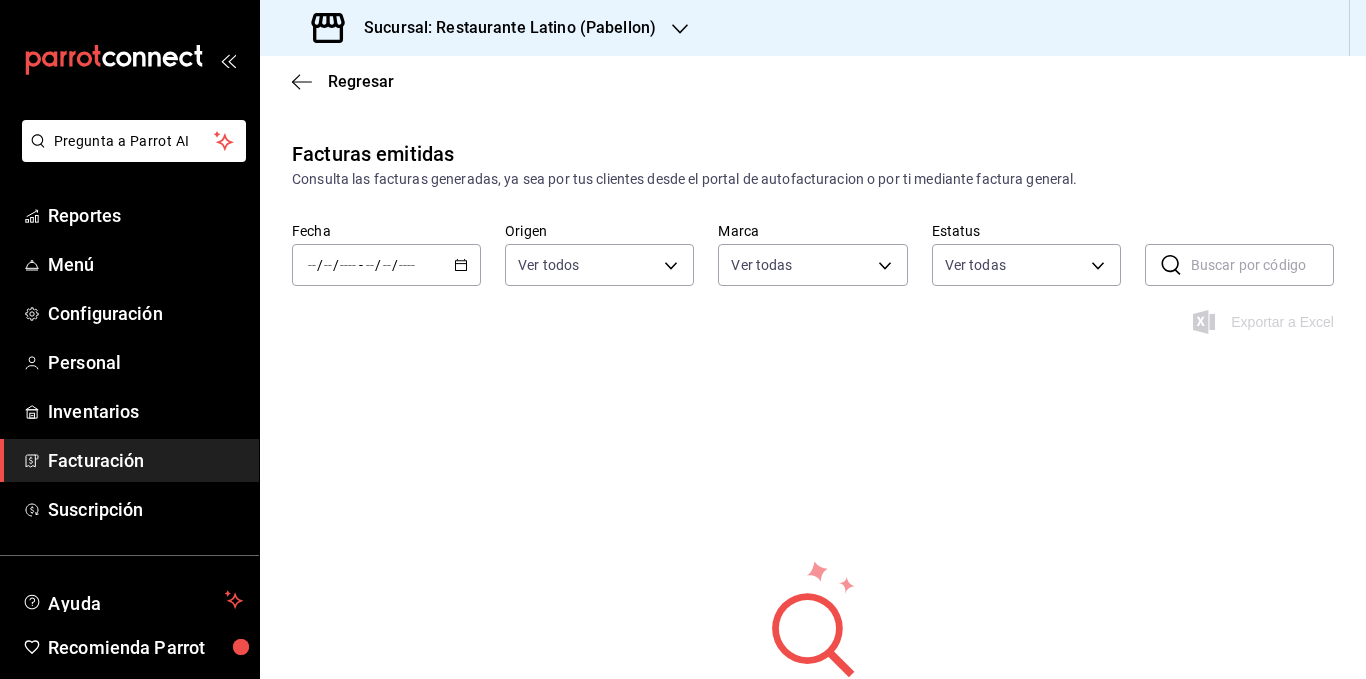 type on "d9c469dc-f08c-46b7-a74b-538dd27fde2f" 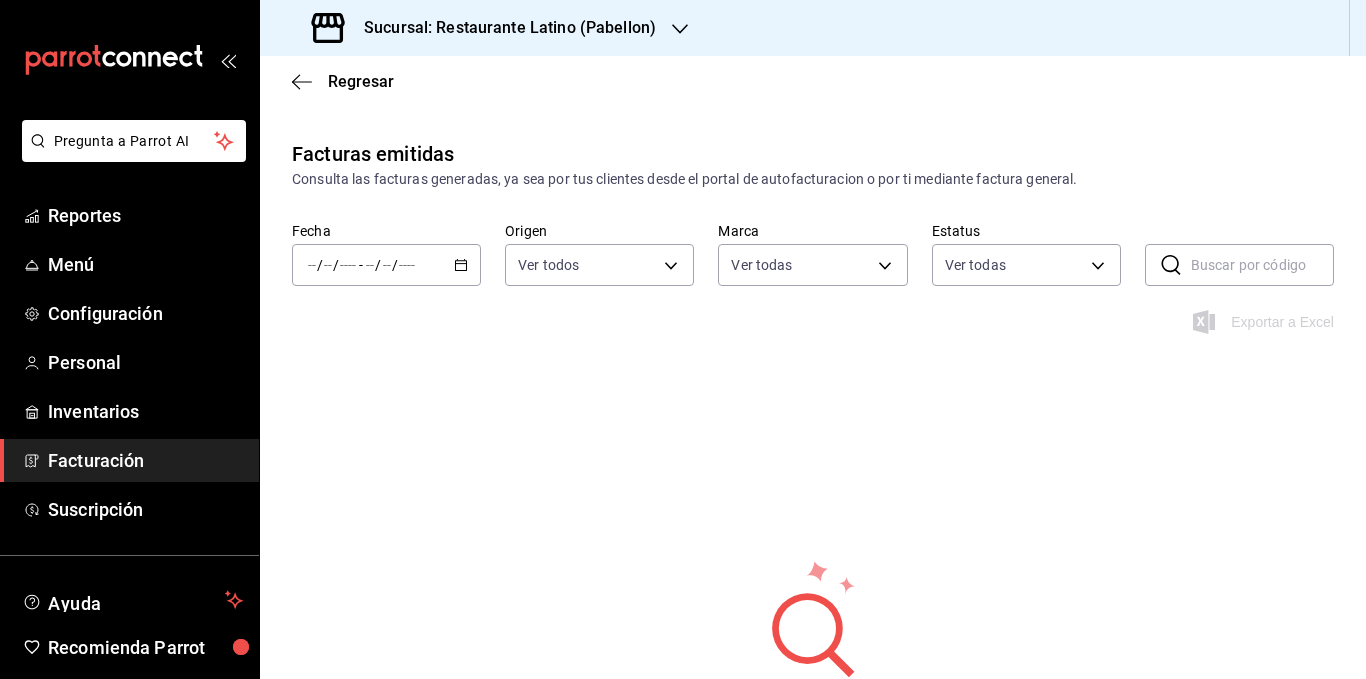 click on "/ / - / /" at bounding box center (386, 265) 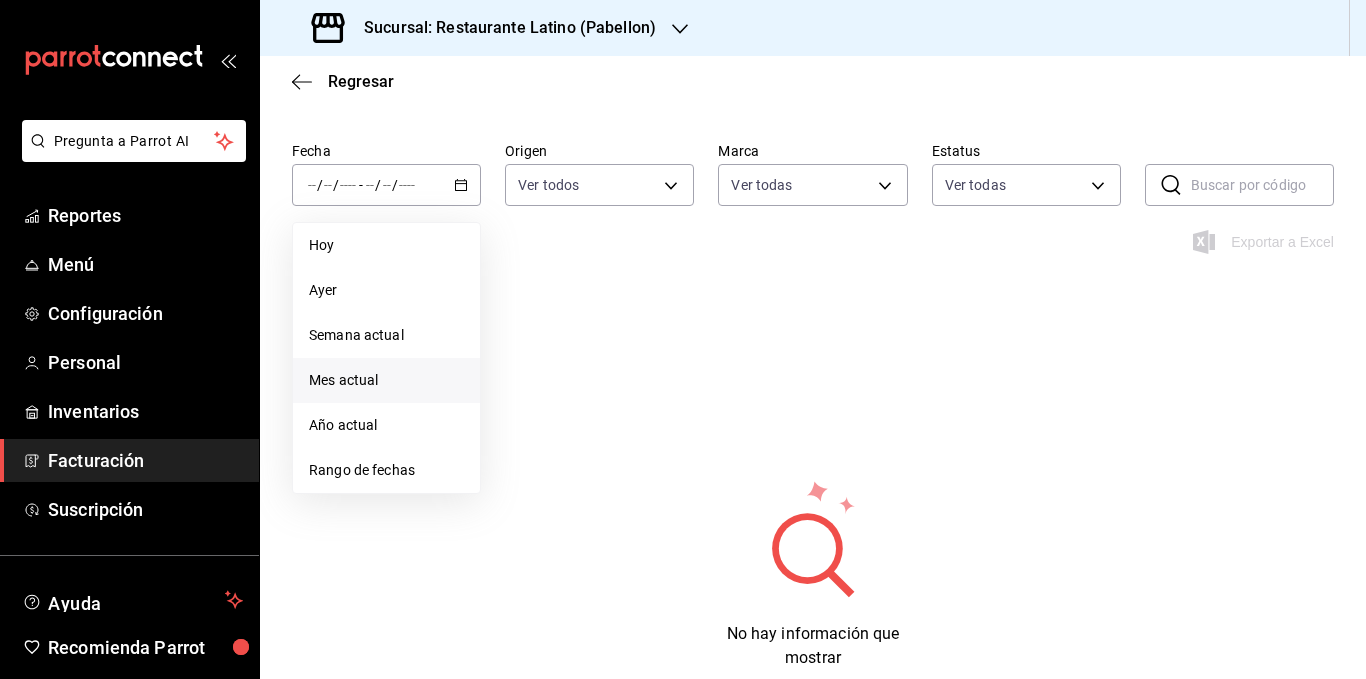 scroll, scrollTop: 120, scrollLeft: 0, axis: vertical 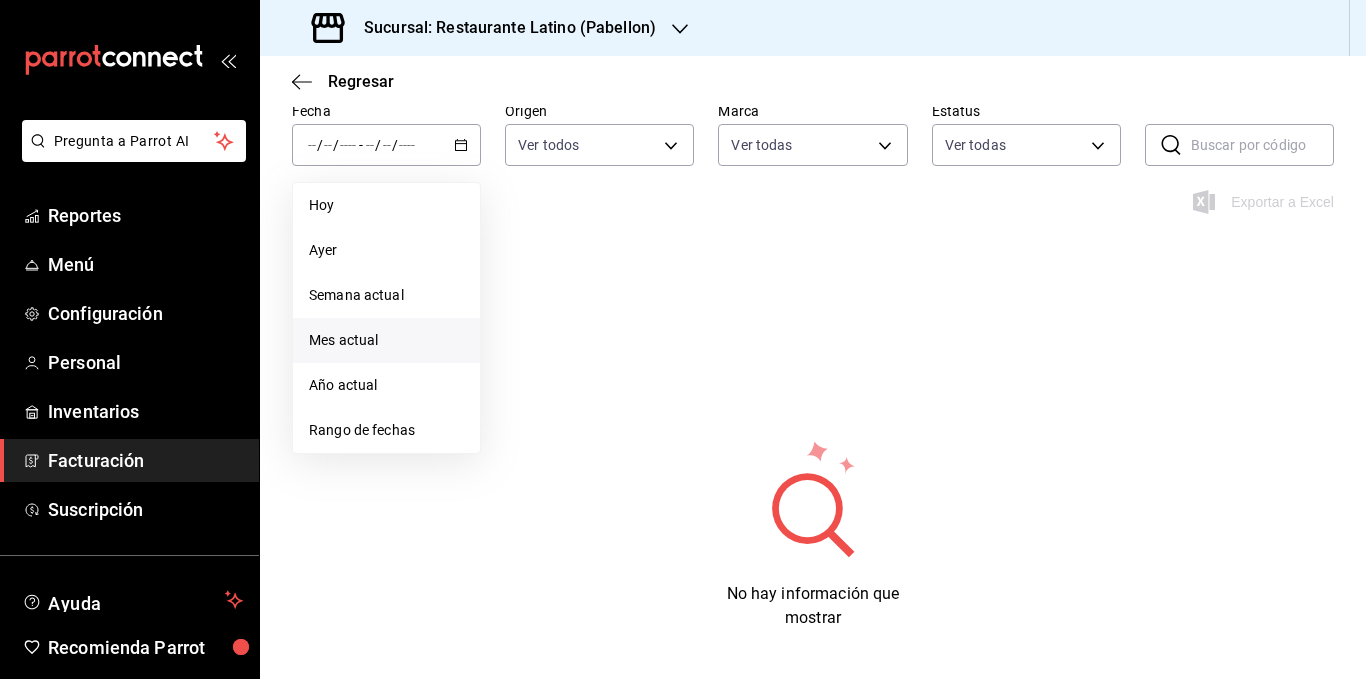 click on "Rango de fechas" at bounding box center (386, 430) 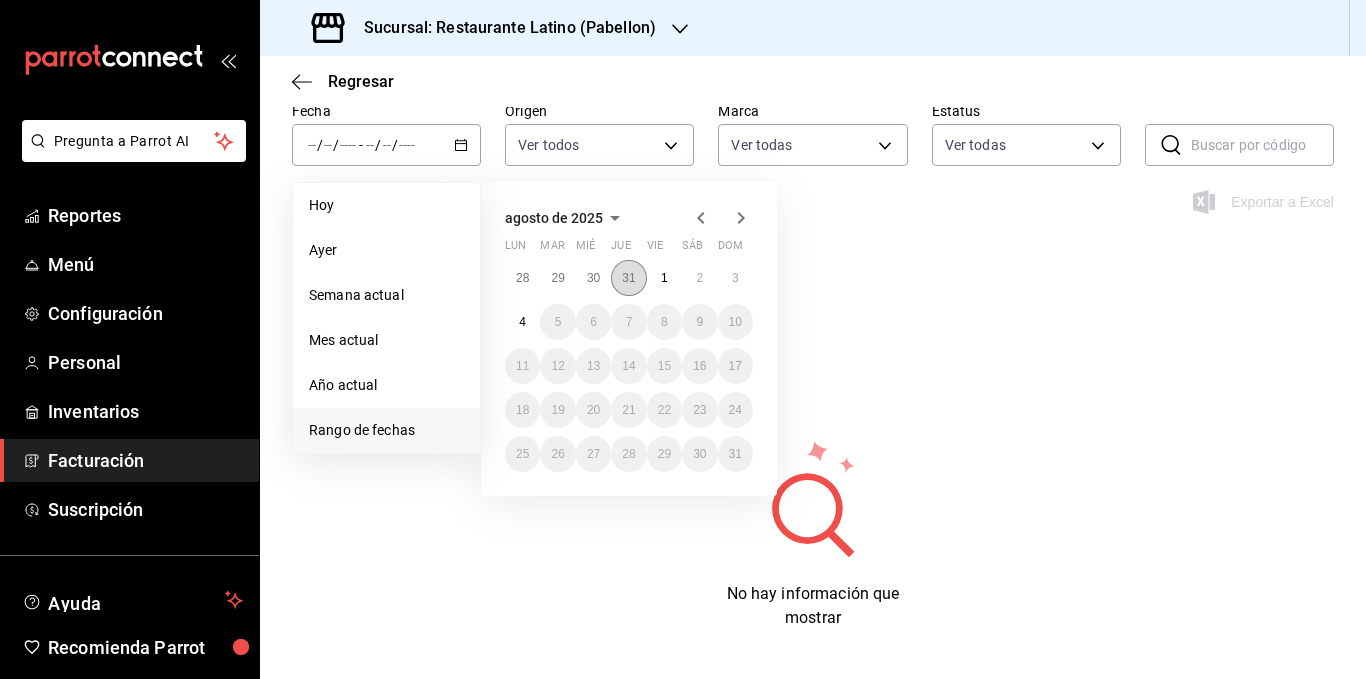 click on "31" at bounding box center [628, 278] 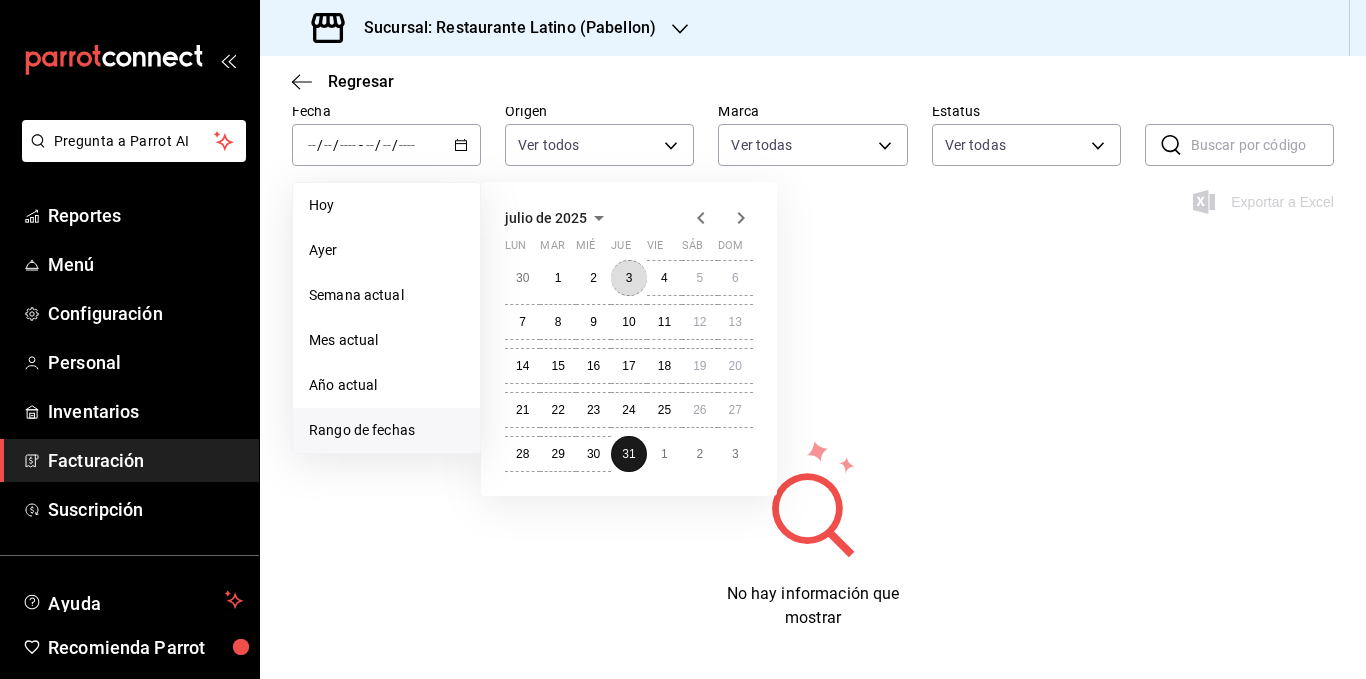 click on "3" at bounding box center (628, 278) 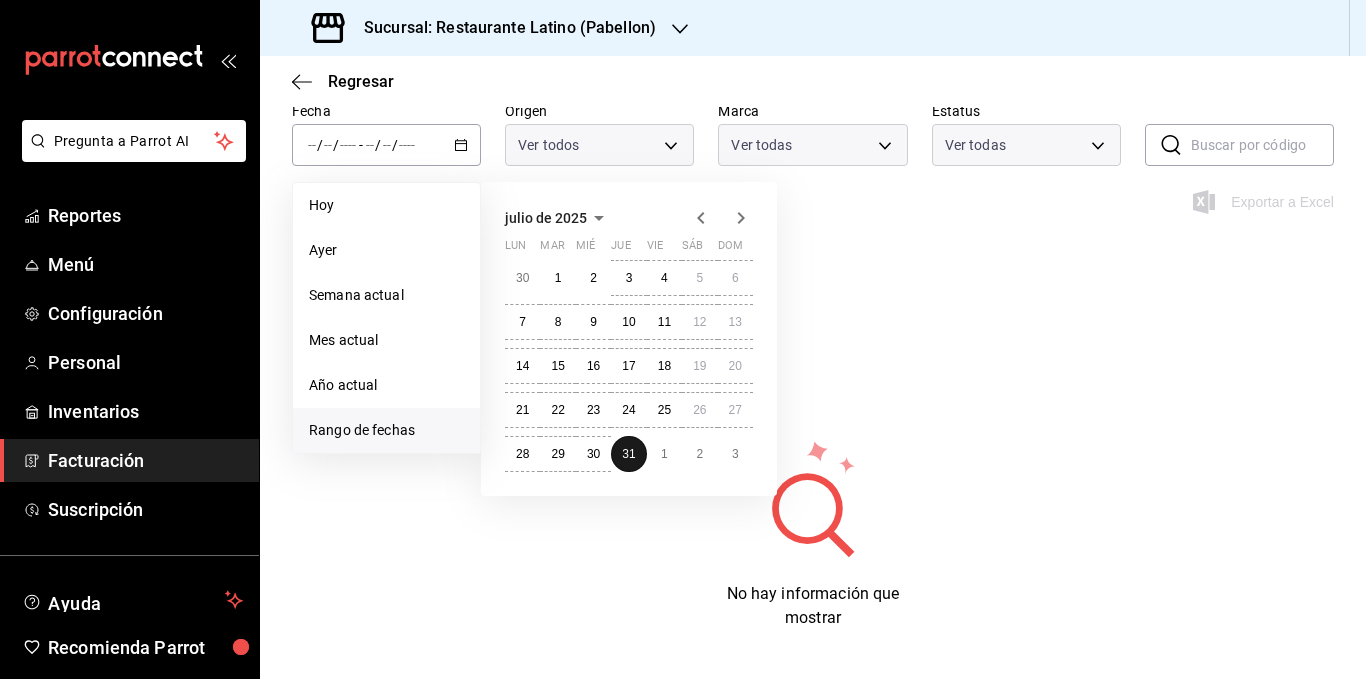 scroll, scrollTop: 0, scrollLeft: 0, axis: both 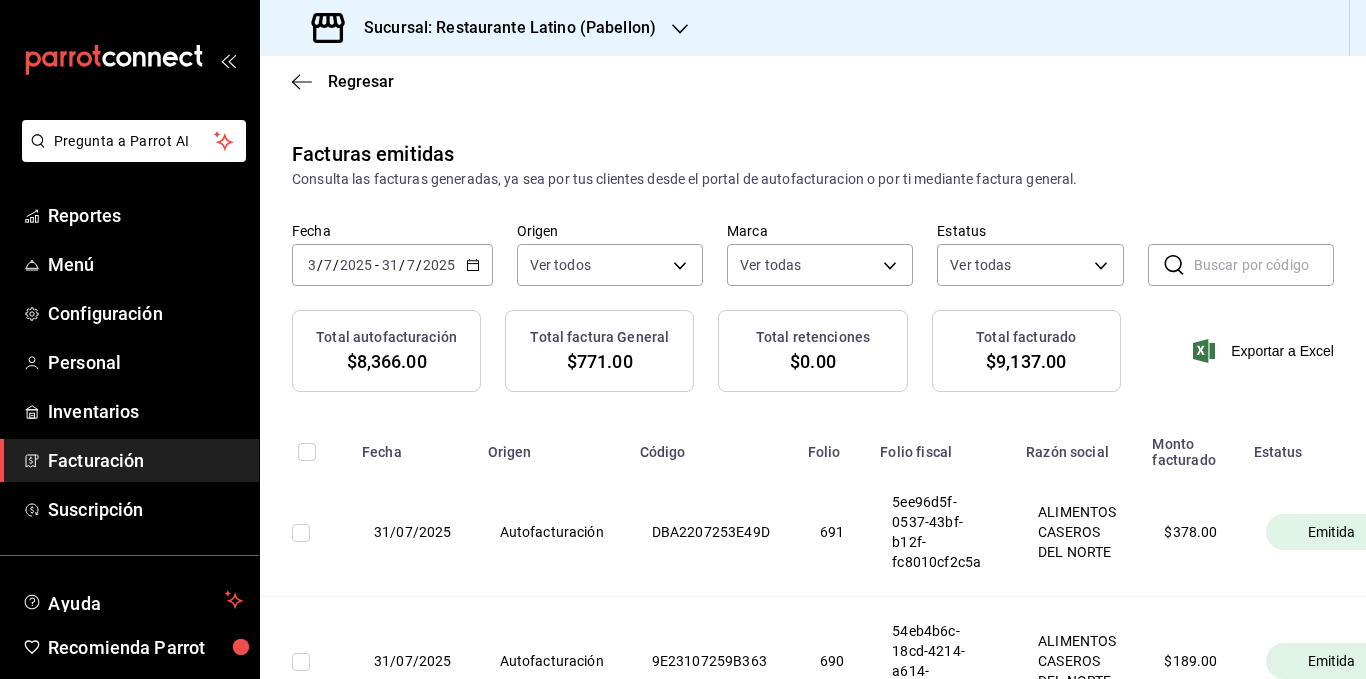 click 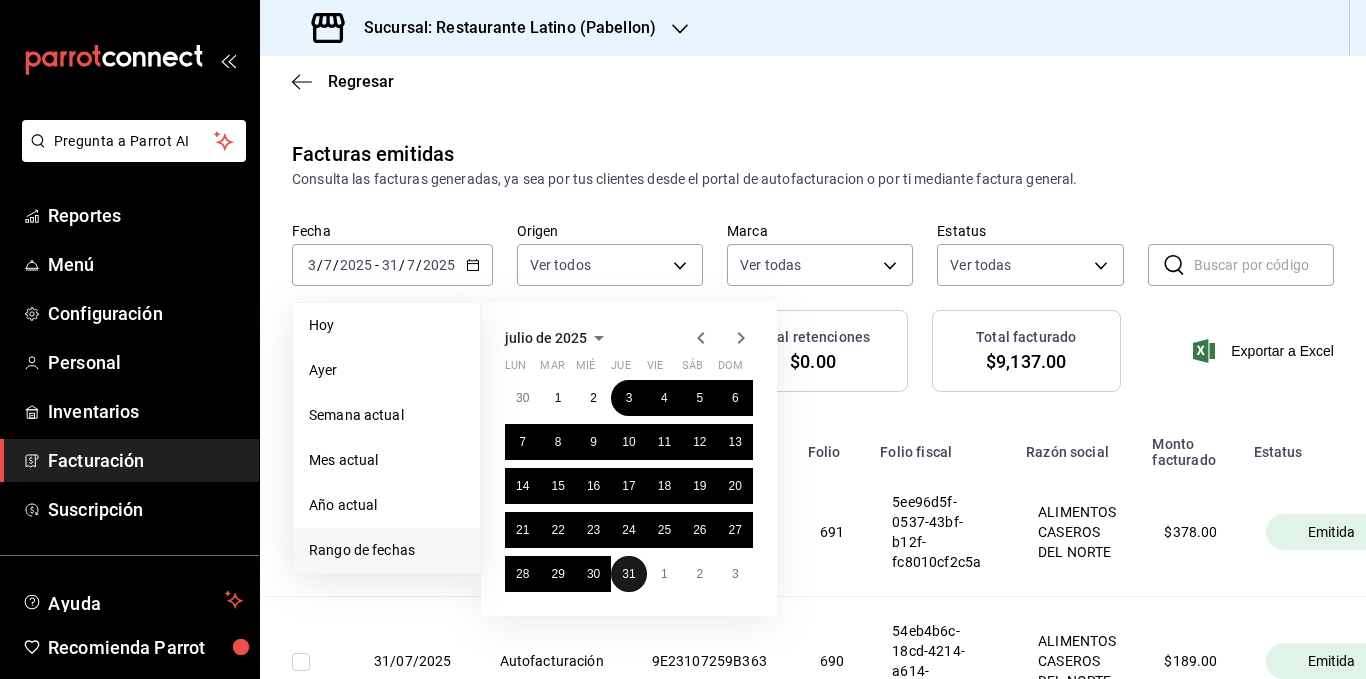 click on "31" at bounding box center (628, 574) 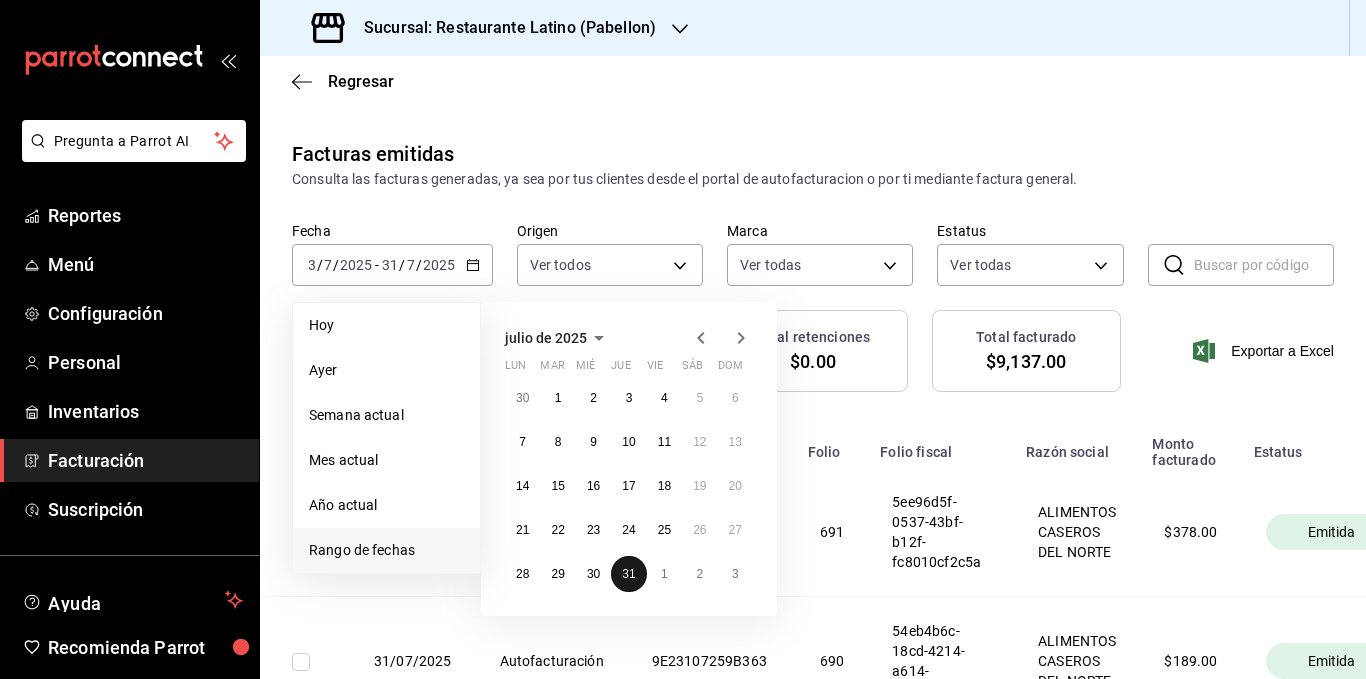 click on "31" at bounding box center (628, 574) 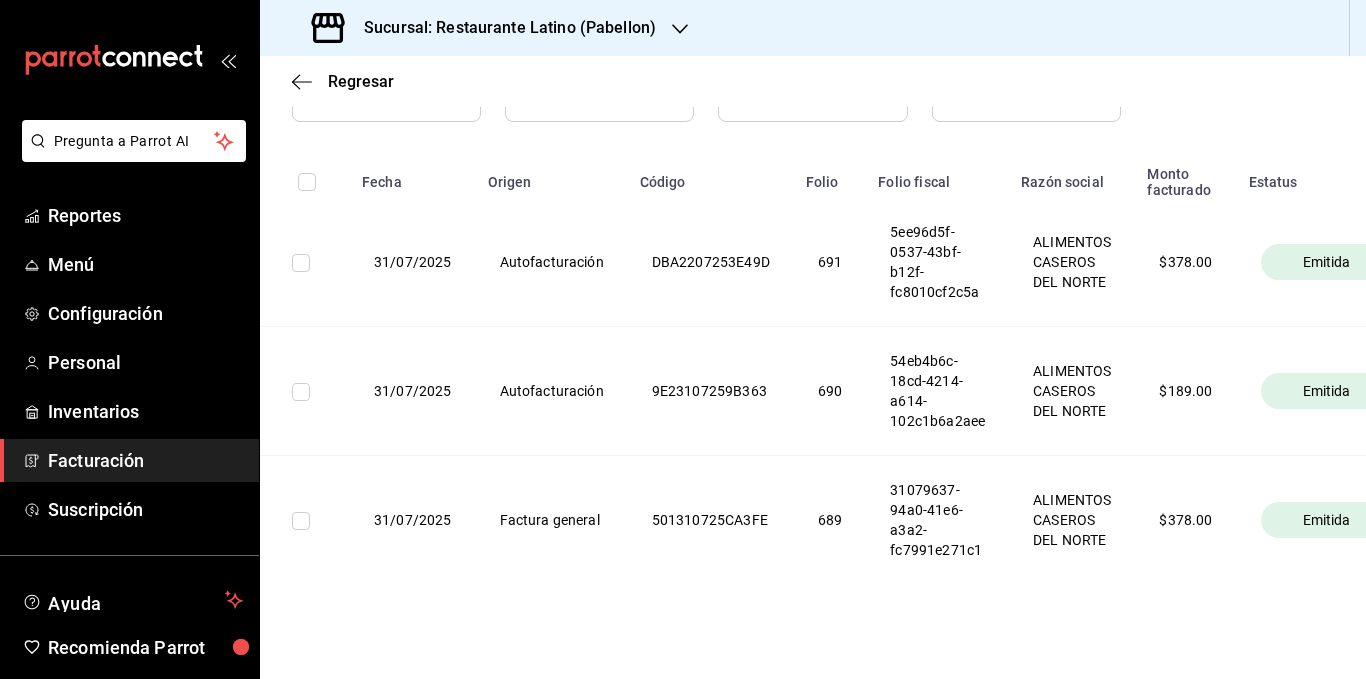 scroll, scrollTop: 300, scrollLeft: 0, axis: vertical 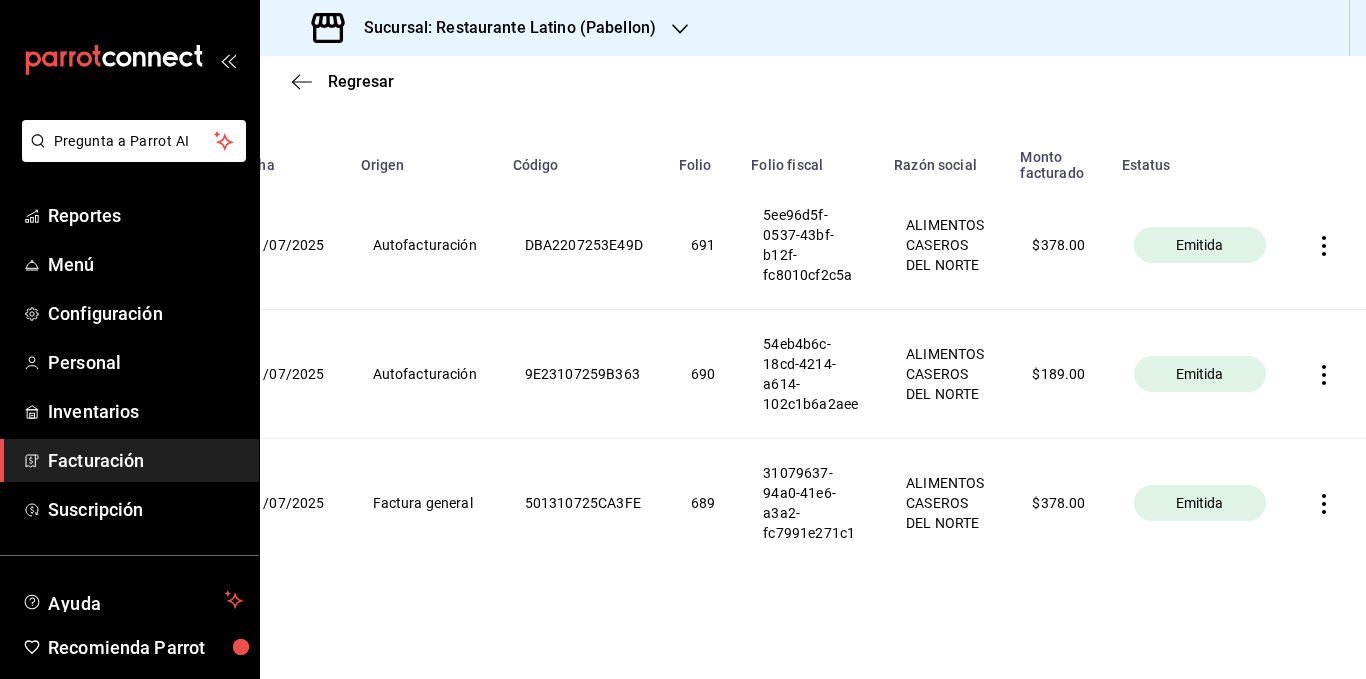 click 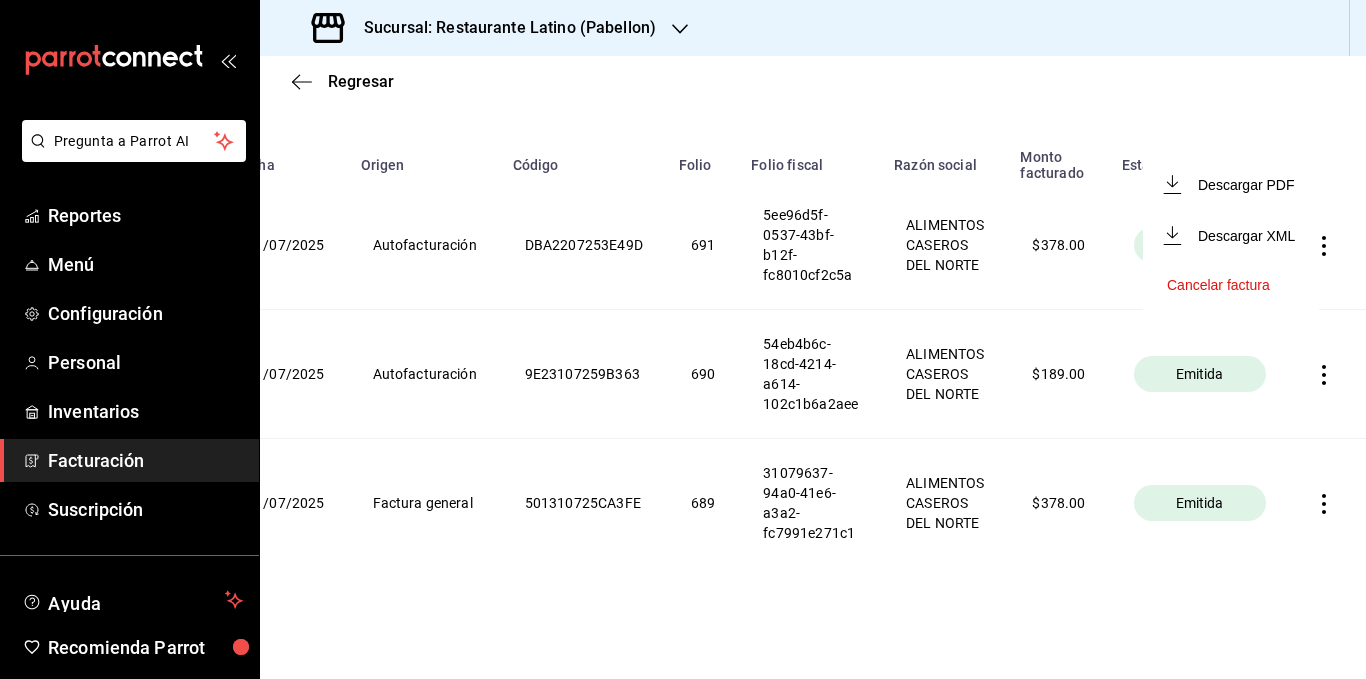 type 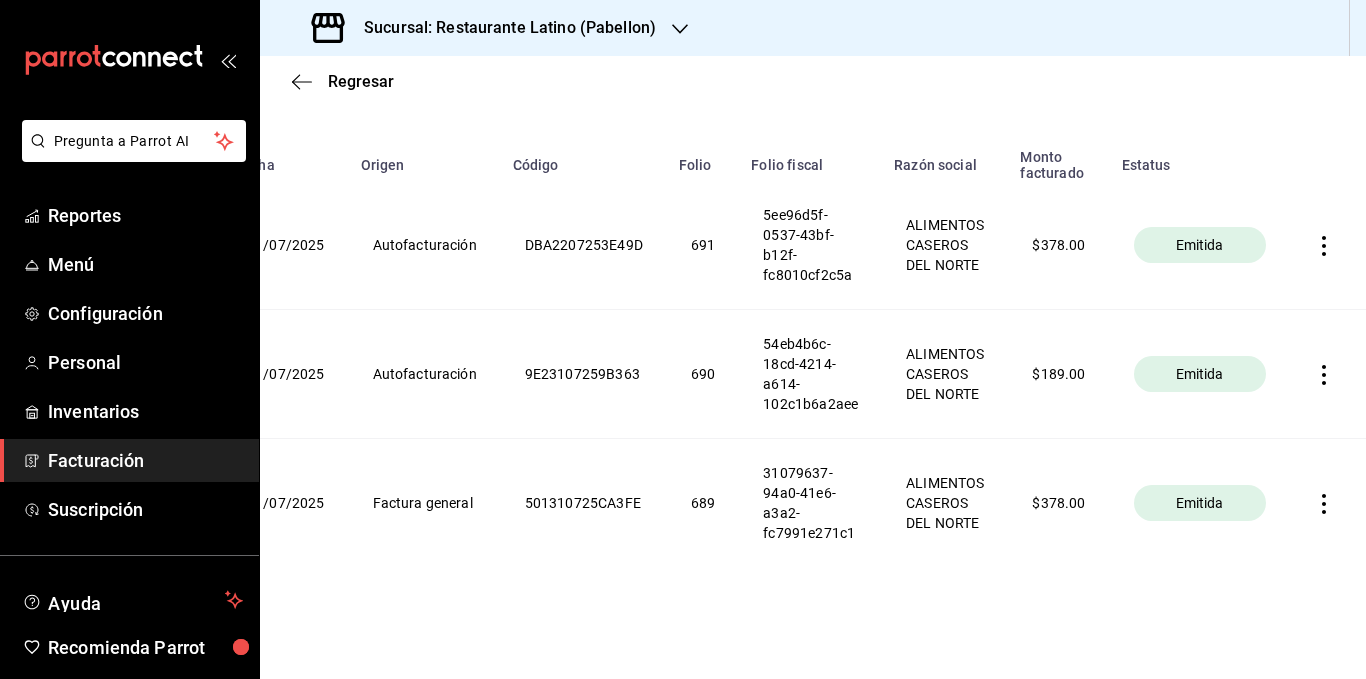 click 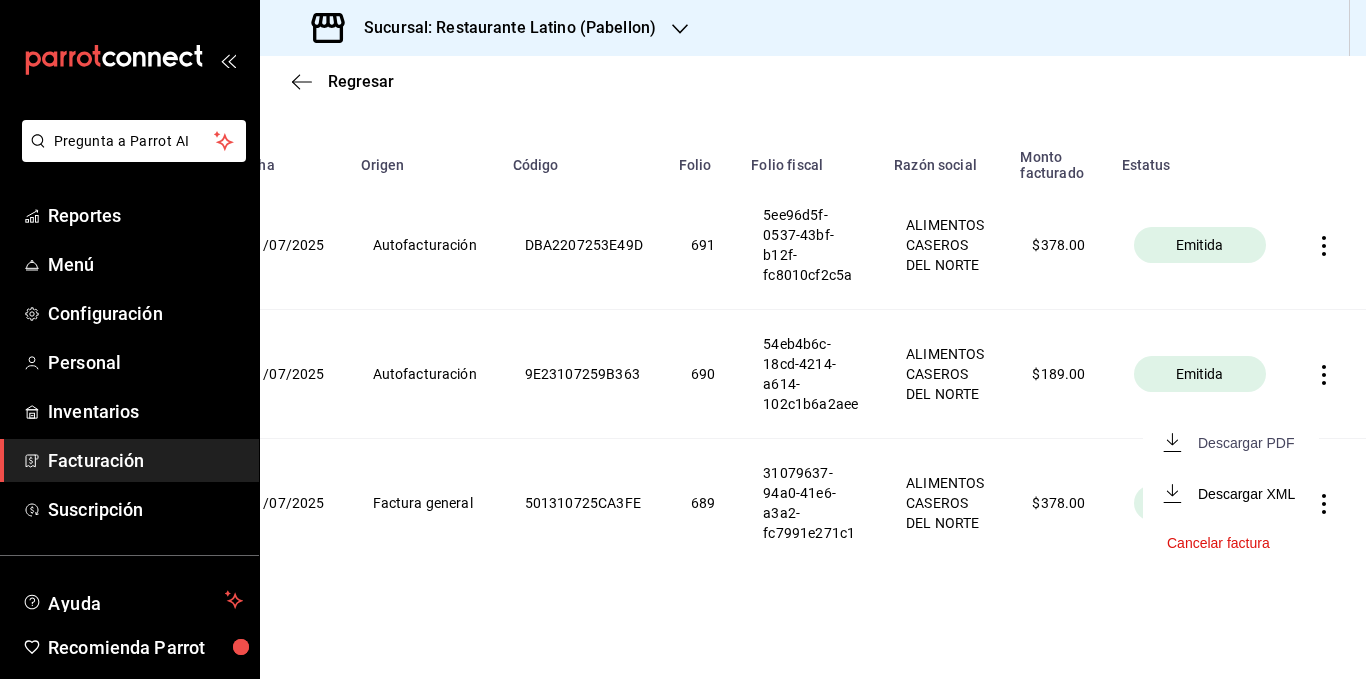 click on "Descargar PDF" at bounding box center (1246, 443) 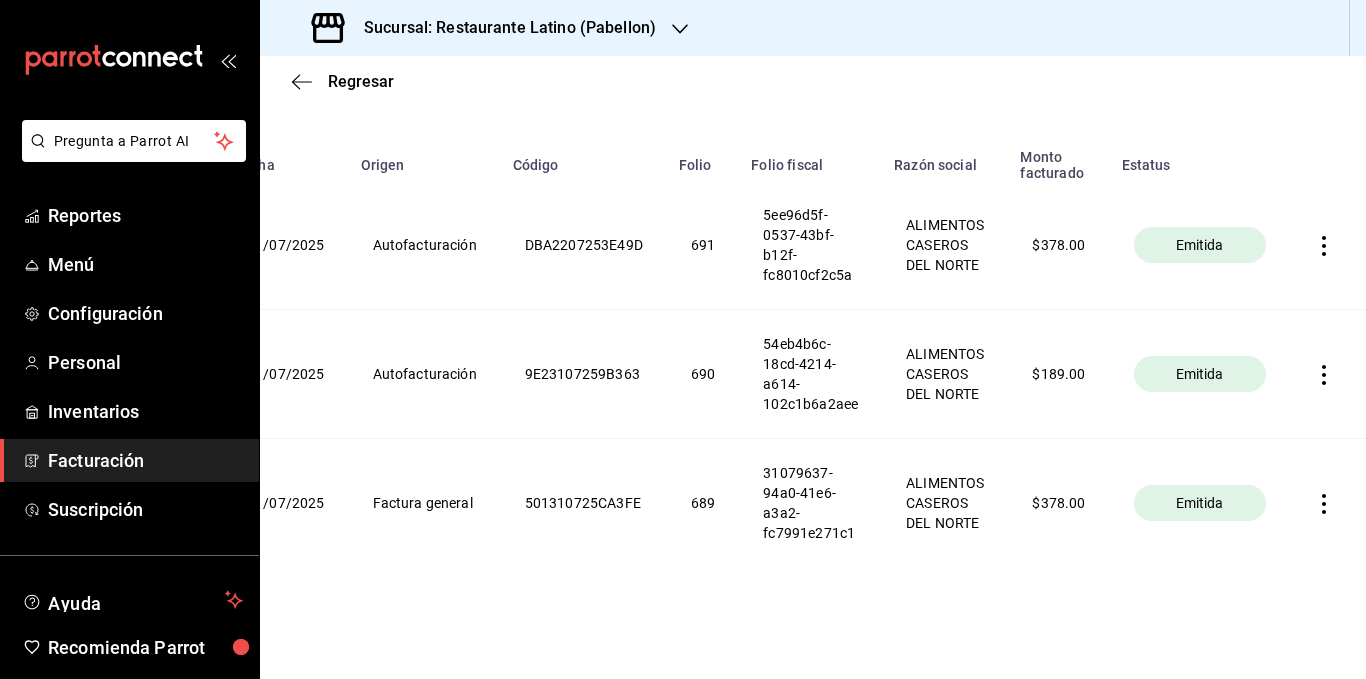 type 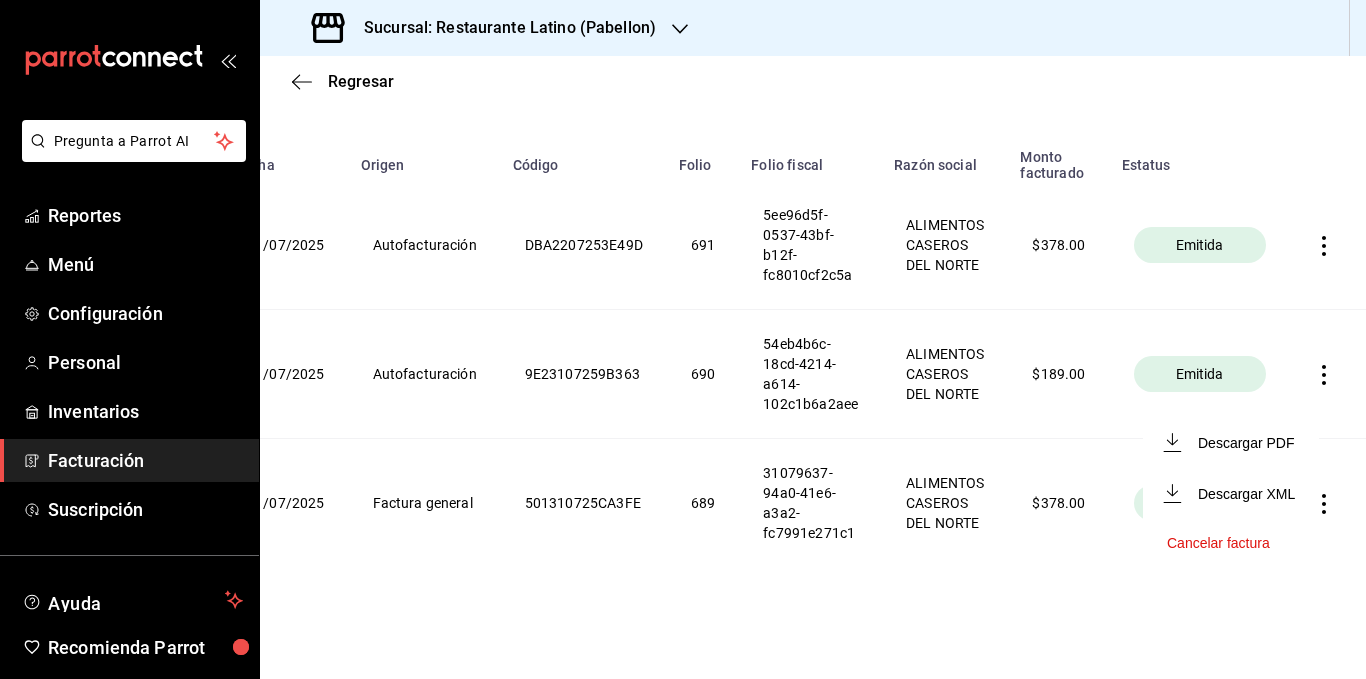 click at bounding box center (683, 339) 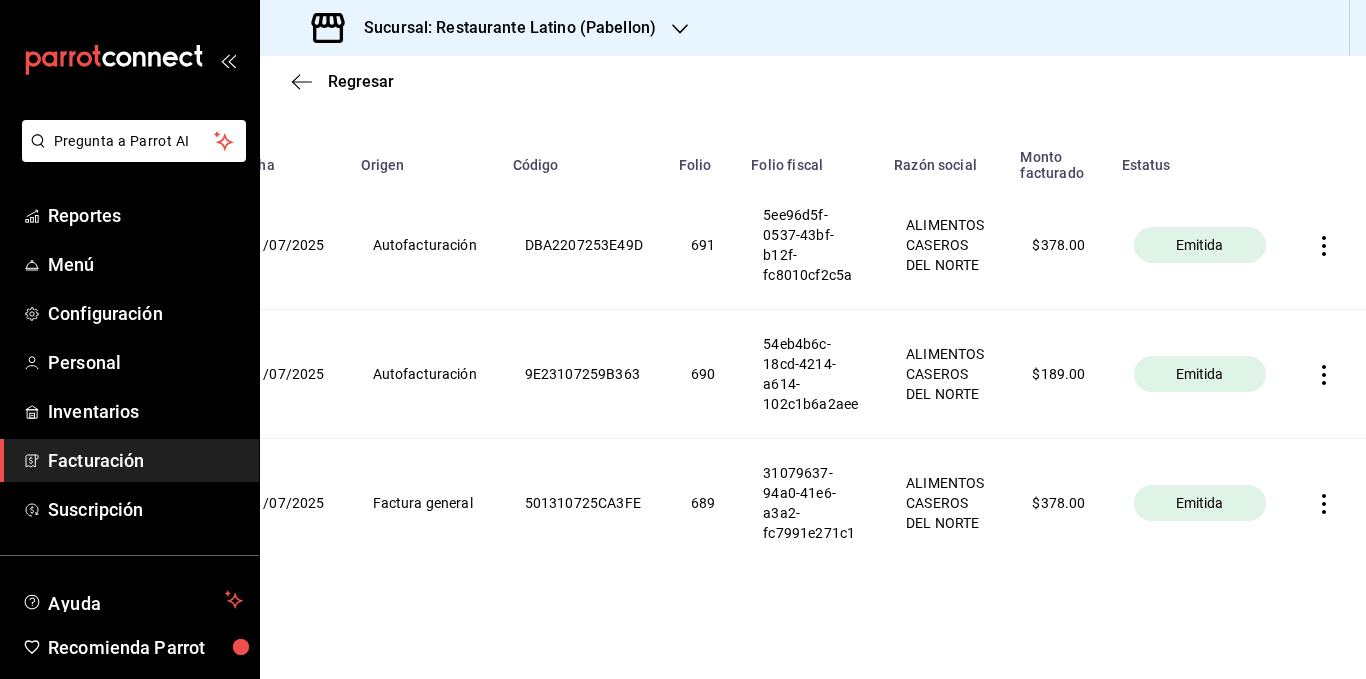 click on "31079637-94a0-41e6-a3a2-fc7991e271c1" at bounding box center (810, 503) 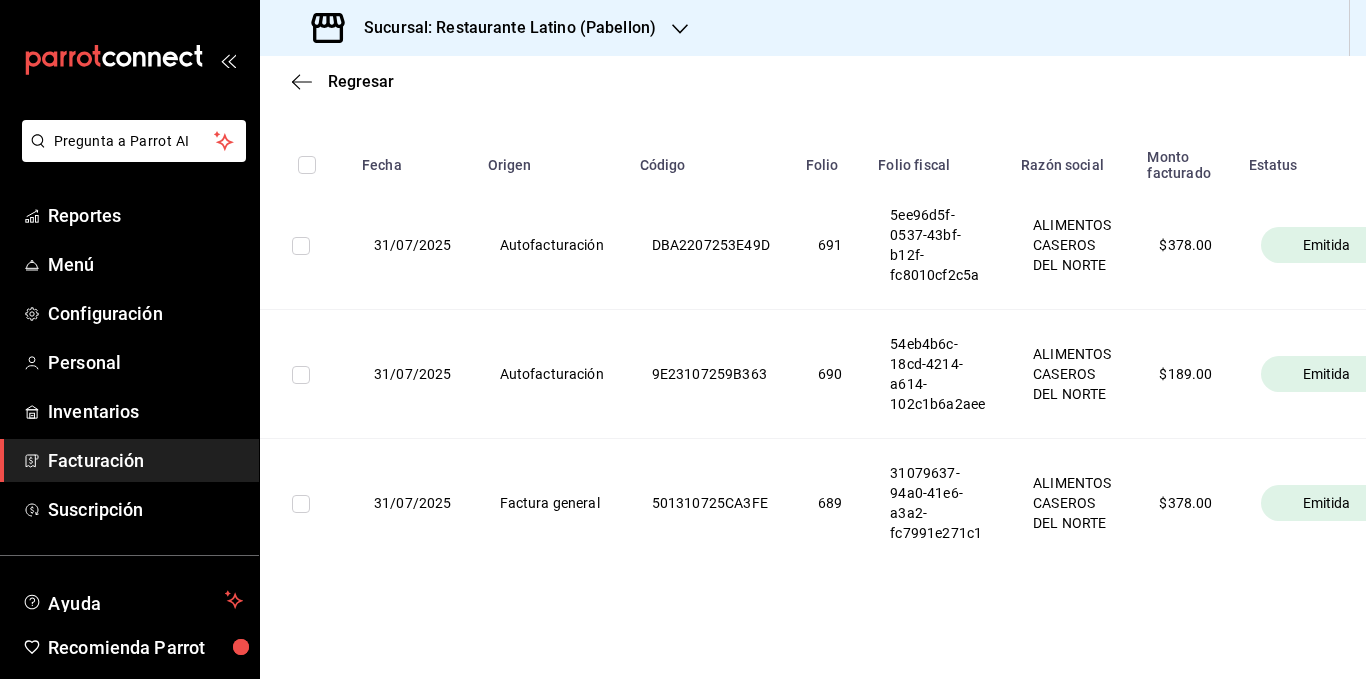 click at bounding box center (301, 504) 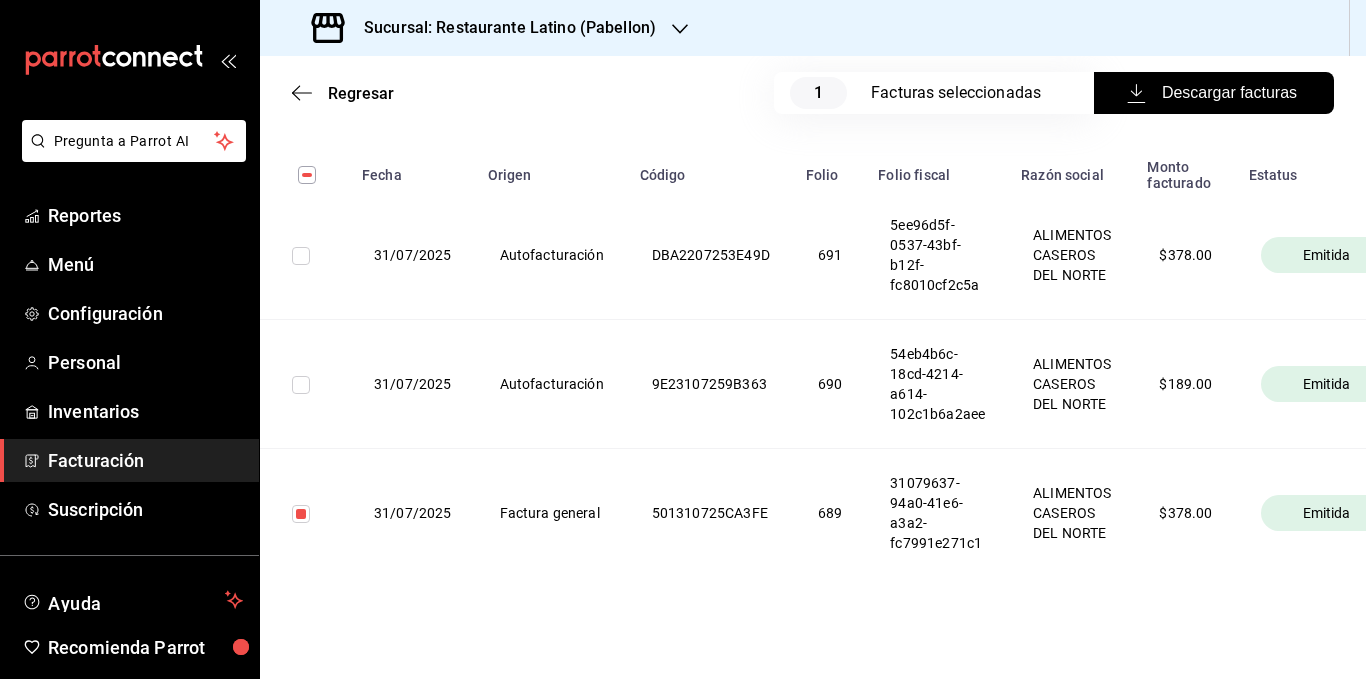 scroll, scrollTop: 323, scrollLeft: 0, axis: vertical 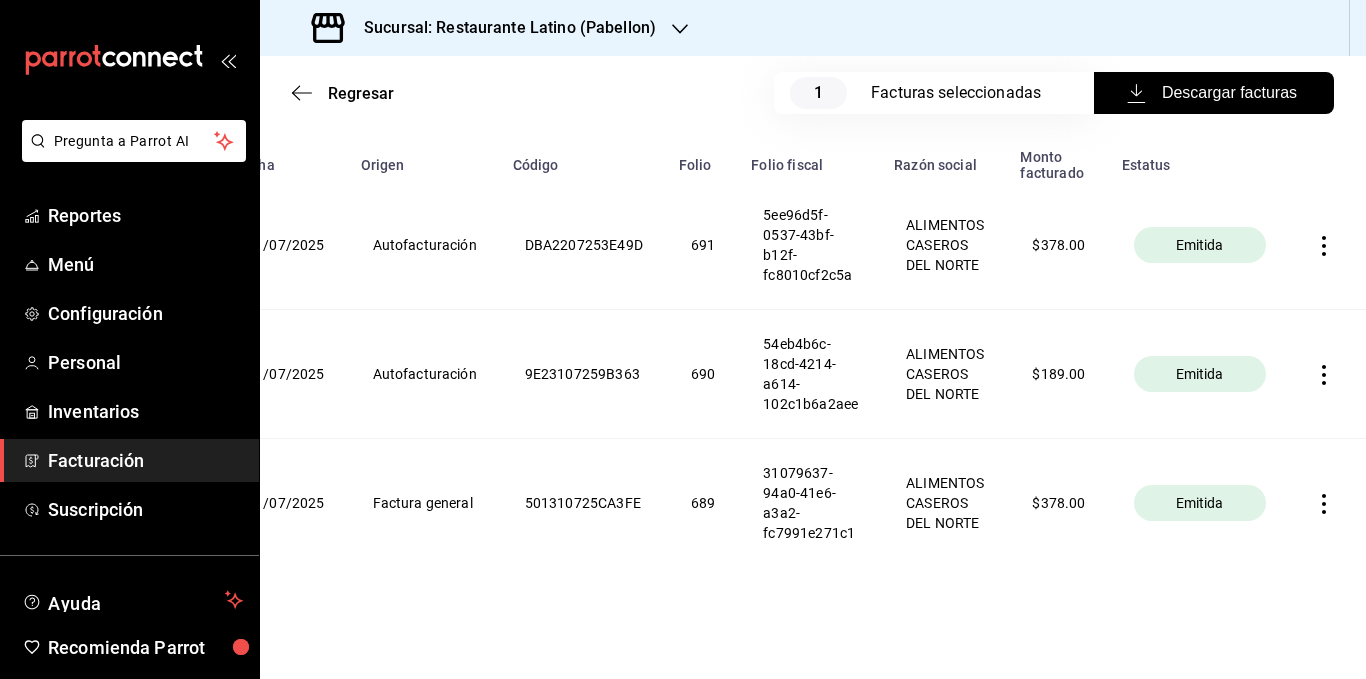 click 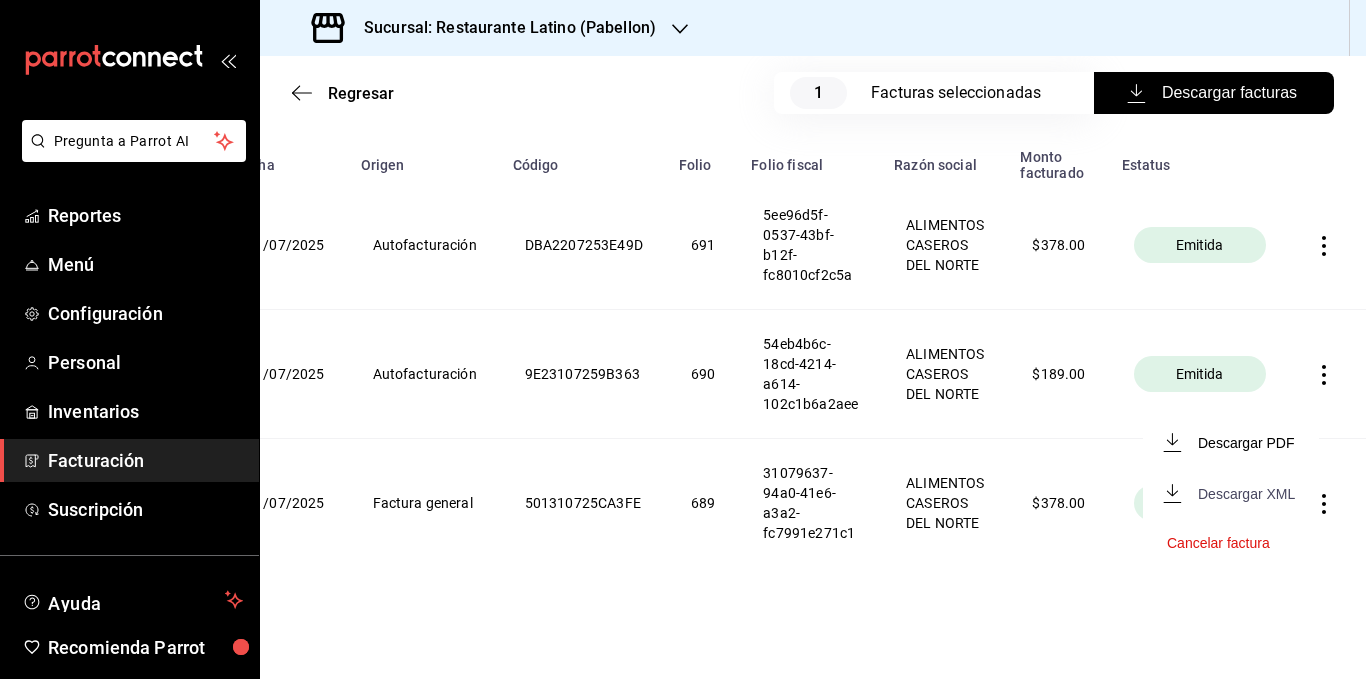 click on "Descargar XML" at bounding box center [1246, 494] 